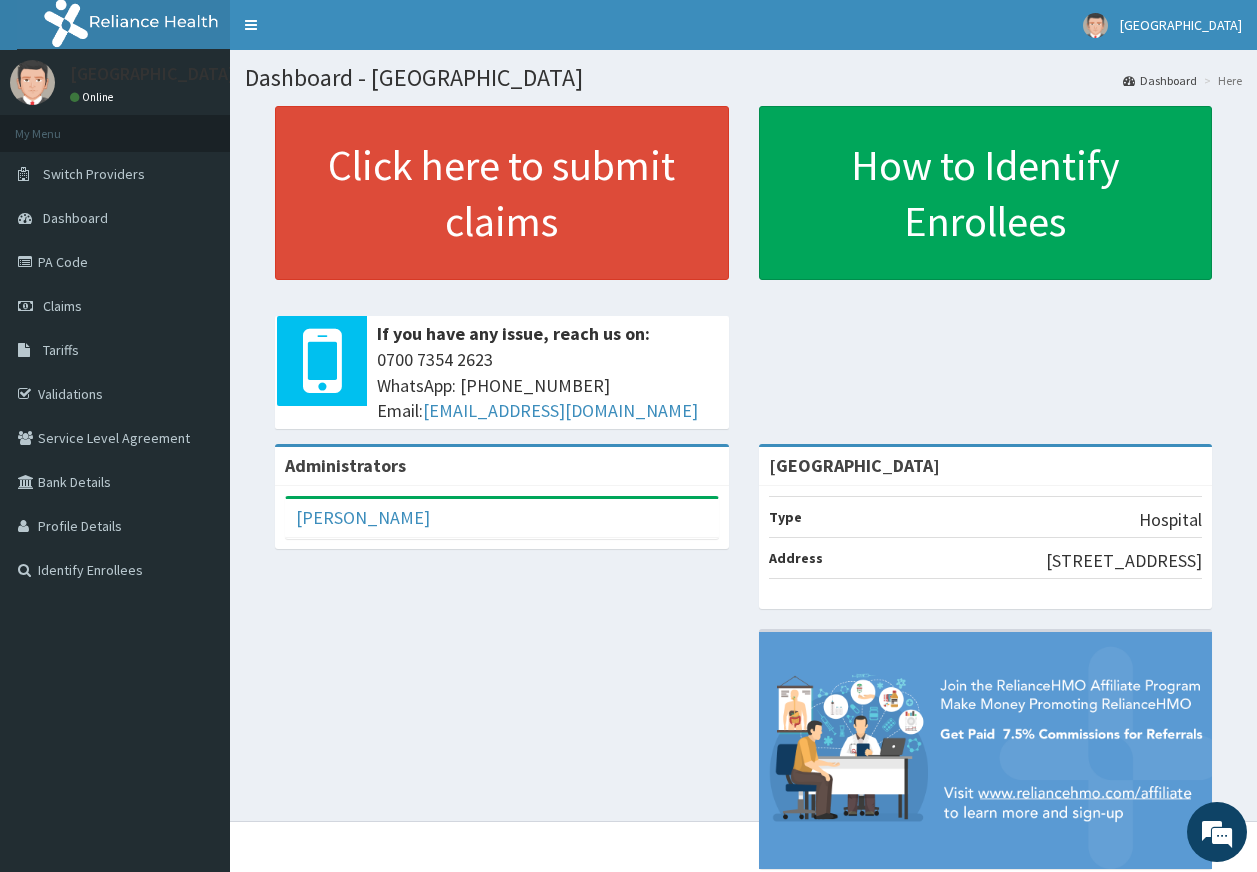 scroll, scrollTop: 0, scrollLeft: 0, axis: both 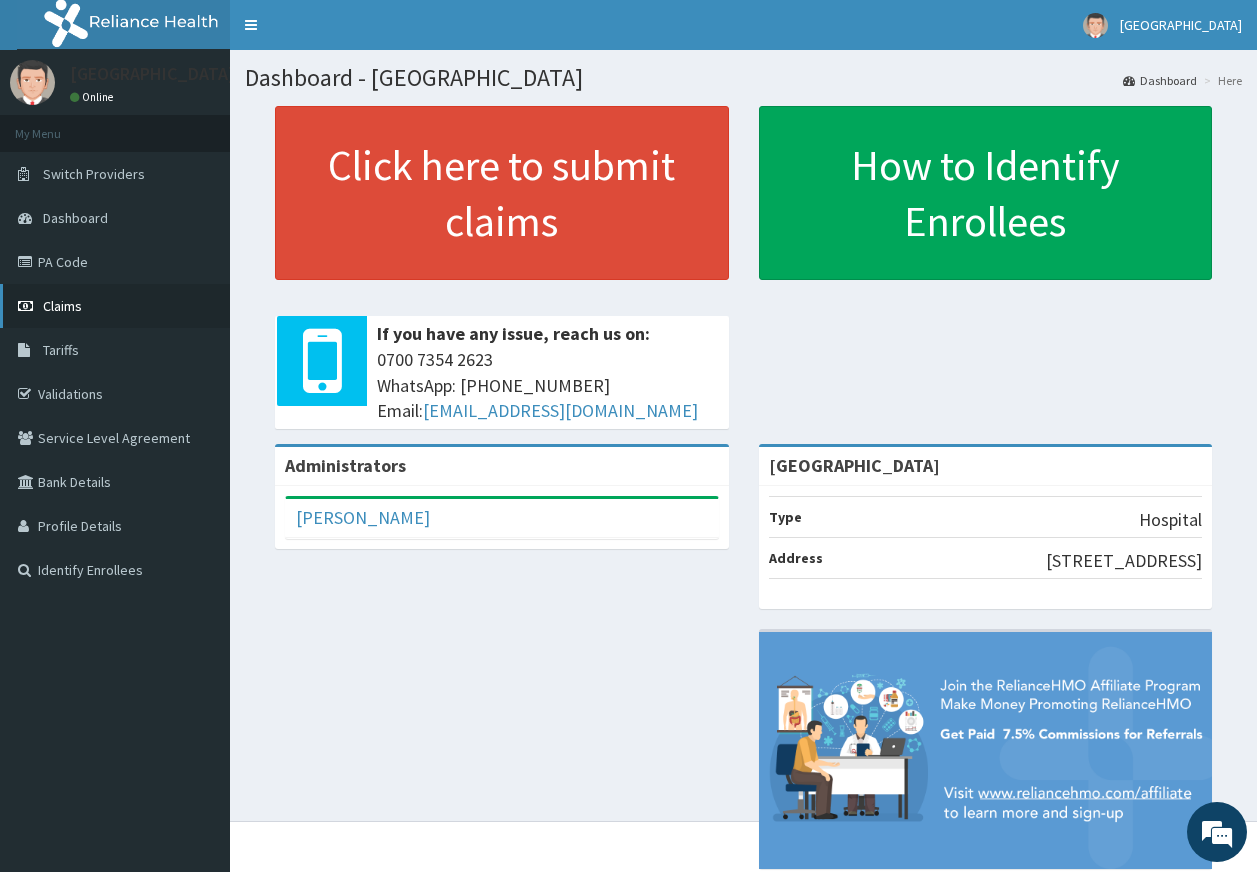 click on "Claims" at bounding box center (115, 306) 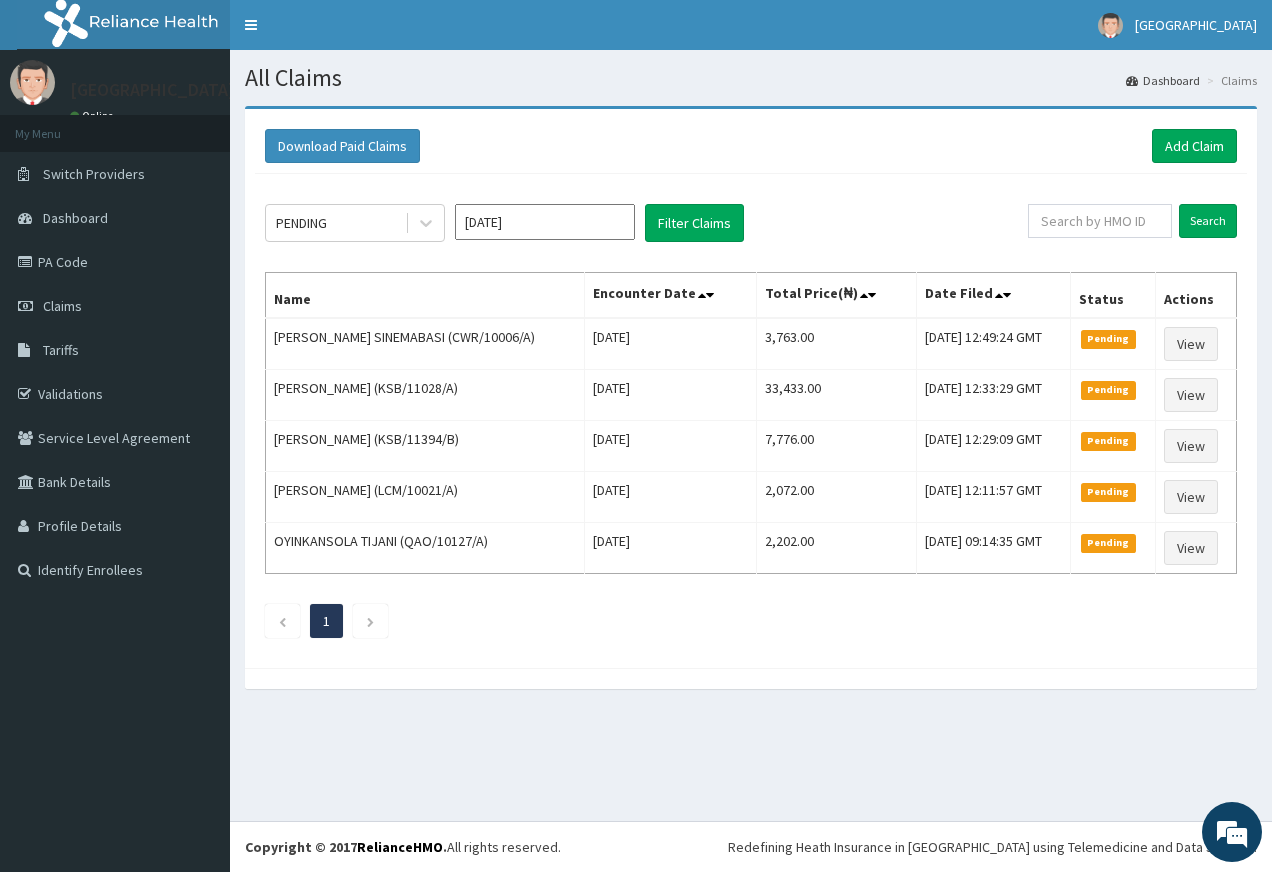 scroll, scrollTop: 0, scrollLeft: 0, axis: both 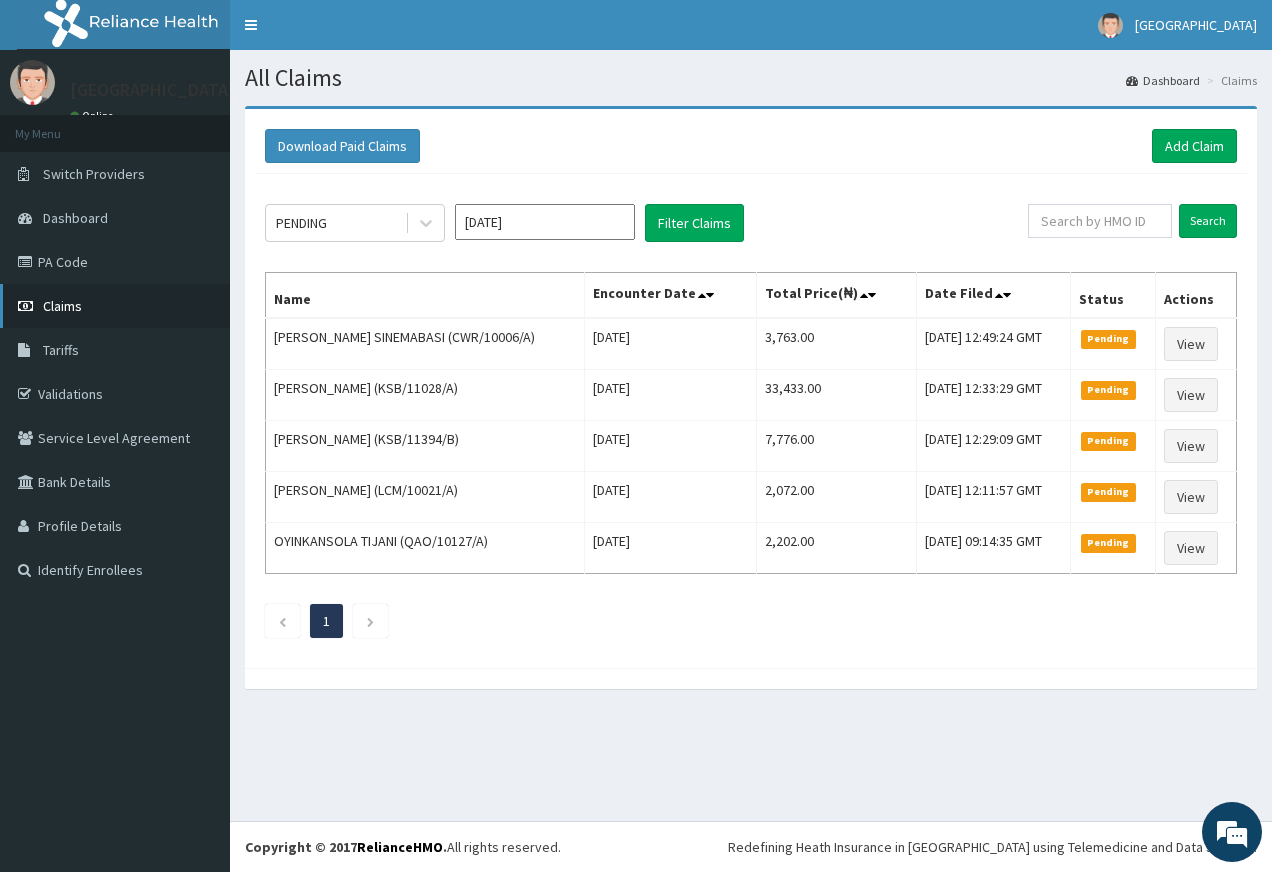 click on "Claims" at bounding box center (62, 306) 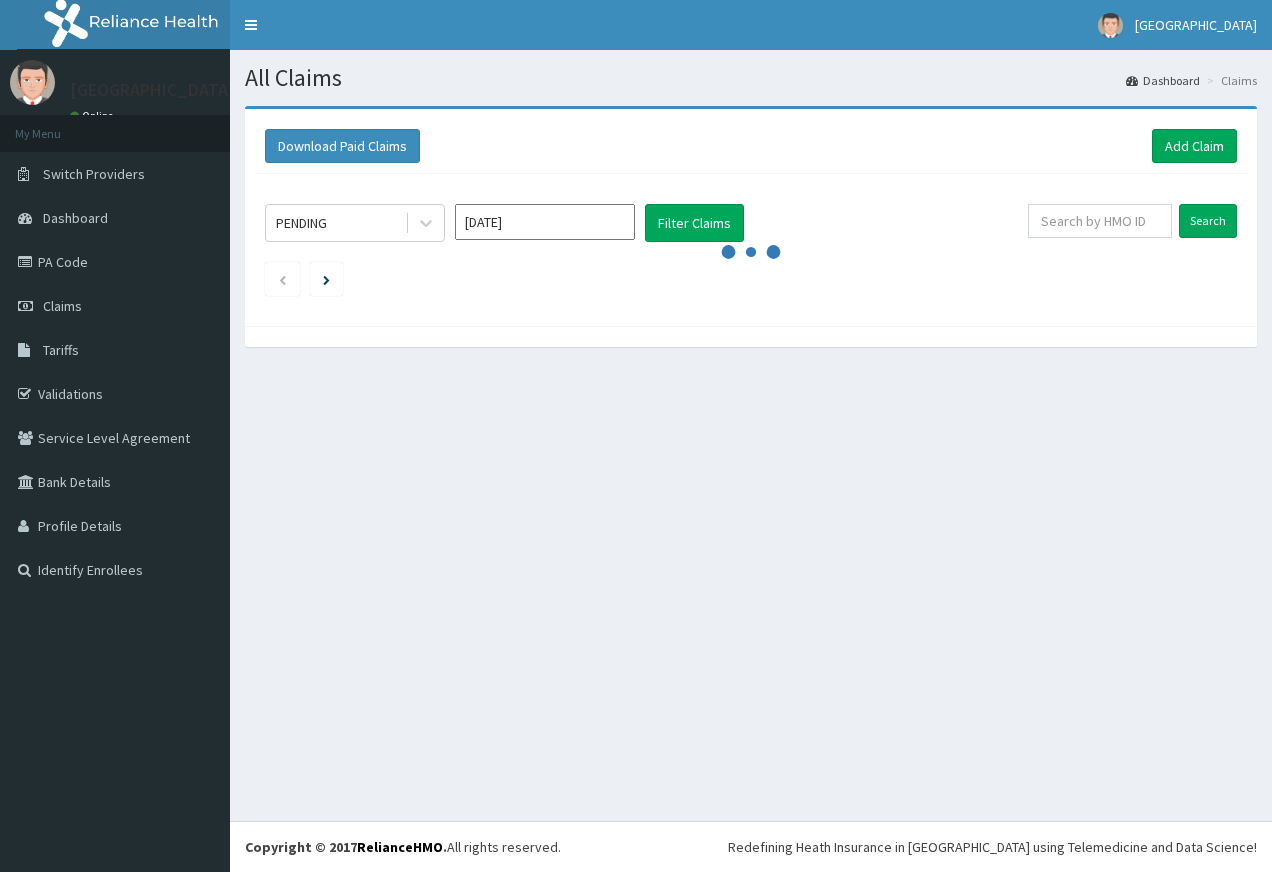 scroll, scrollTop: 0, scrollLeft: 0, axis: both 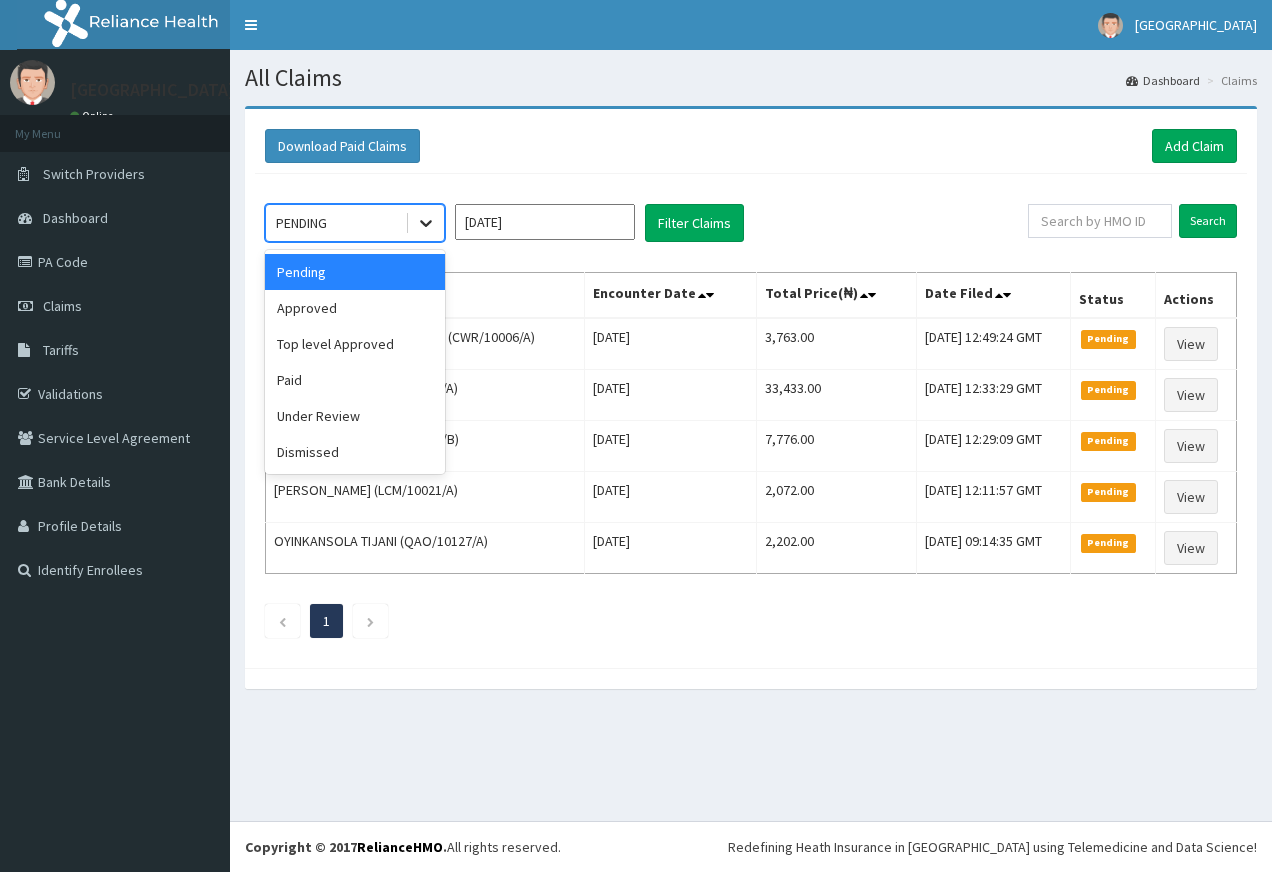 drag, startPoint x: 0, startPoint y: 0, endPoint x: 440, endPoint y: 240, distance: 501.19858 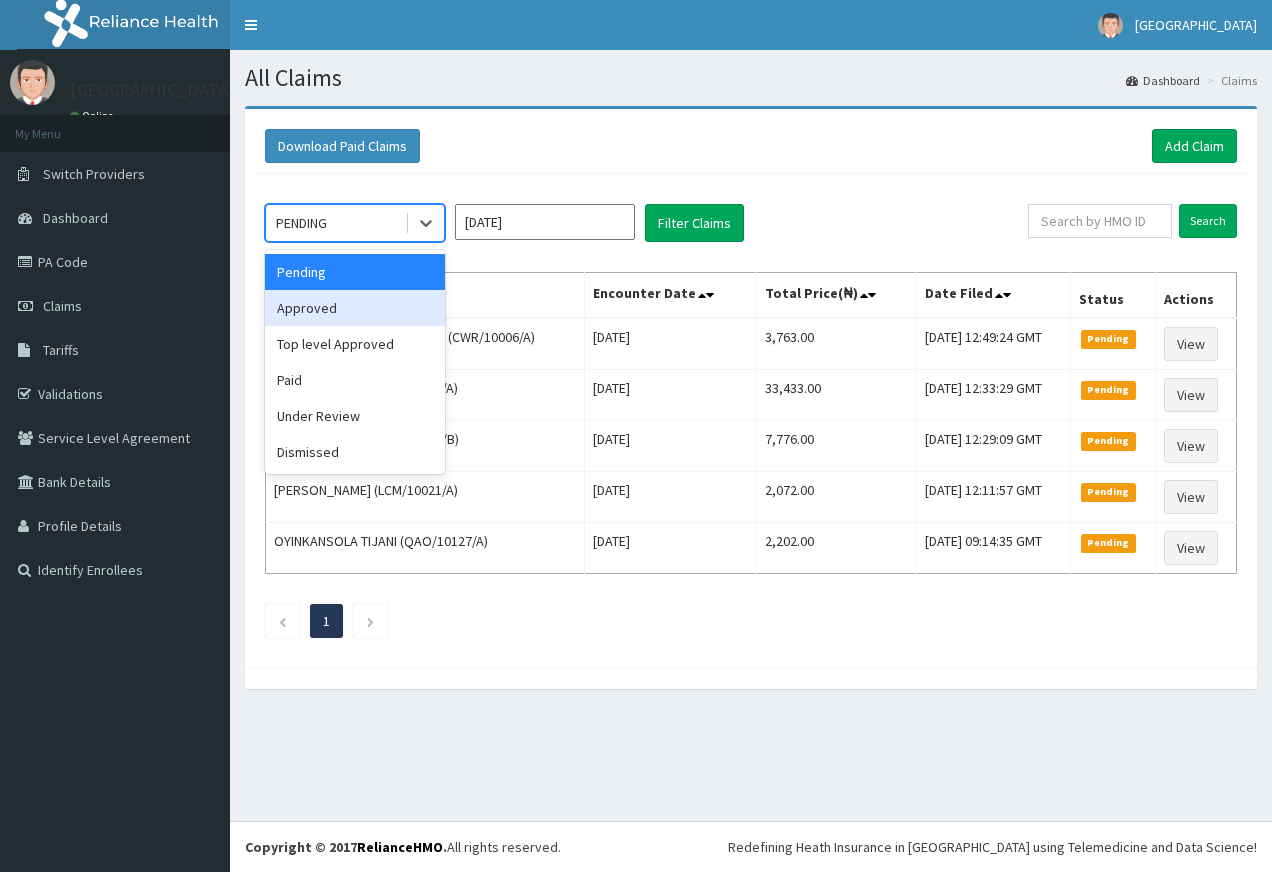 click on "Approved" at bounding box center [355, 308] 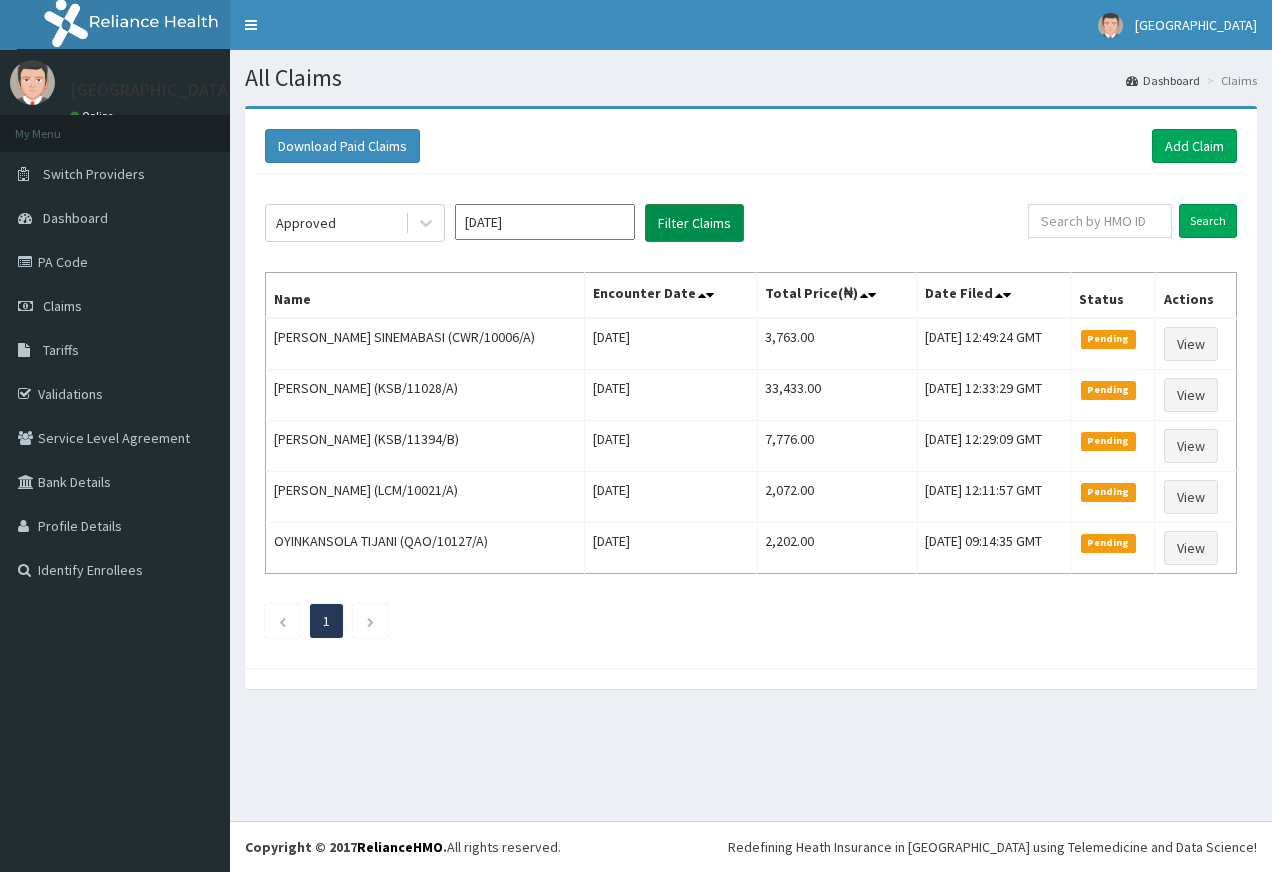 click on "Filter Claims" at bounding box center (694, 223) 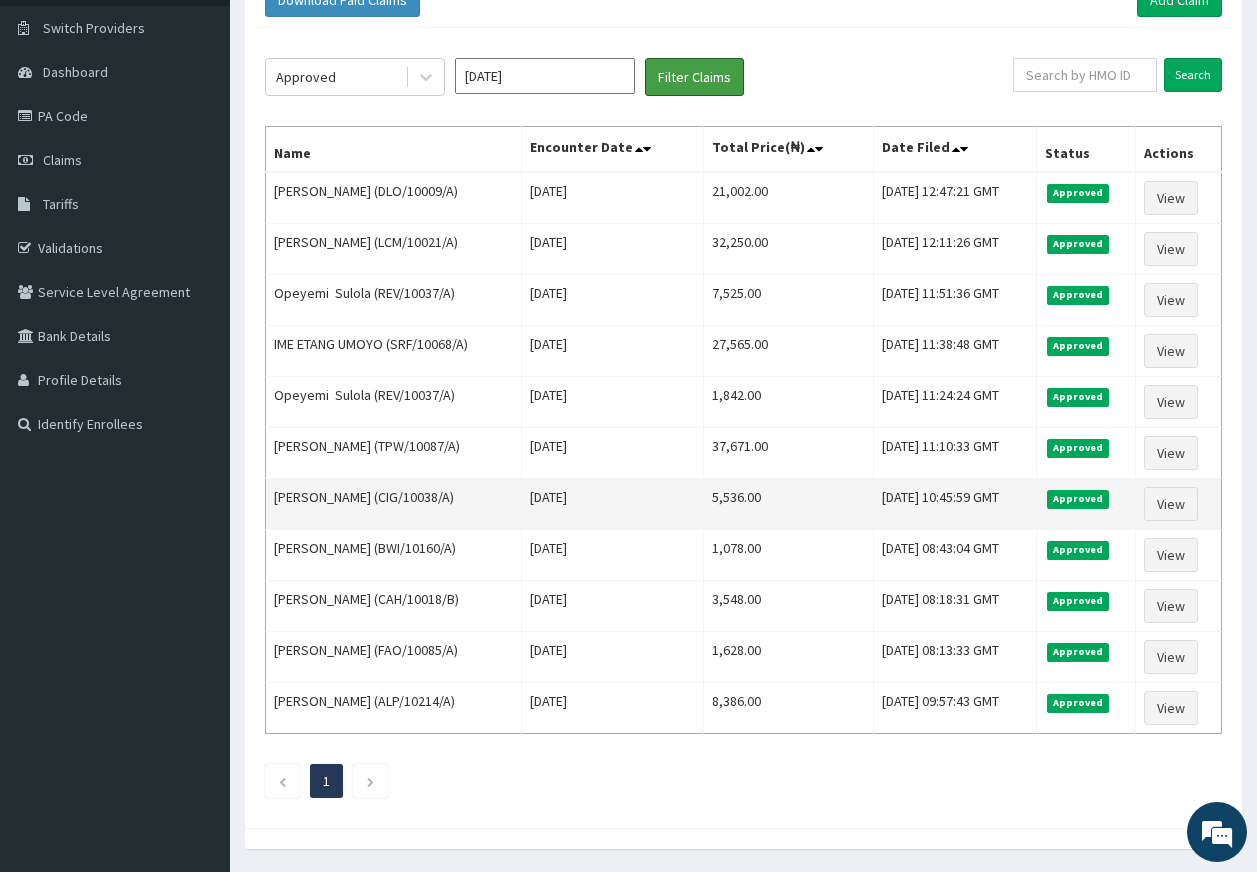 scroll, scrollTop: 100, scrollLeft: 0, axis: vertical 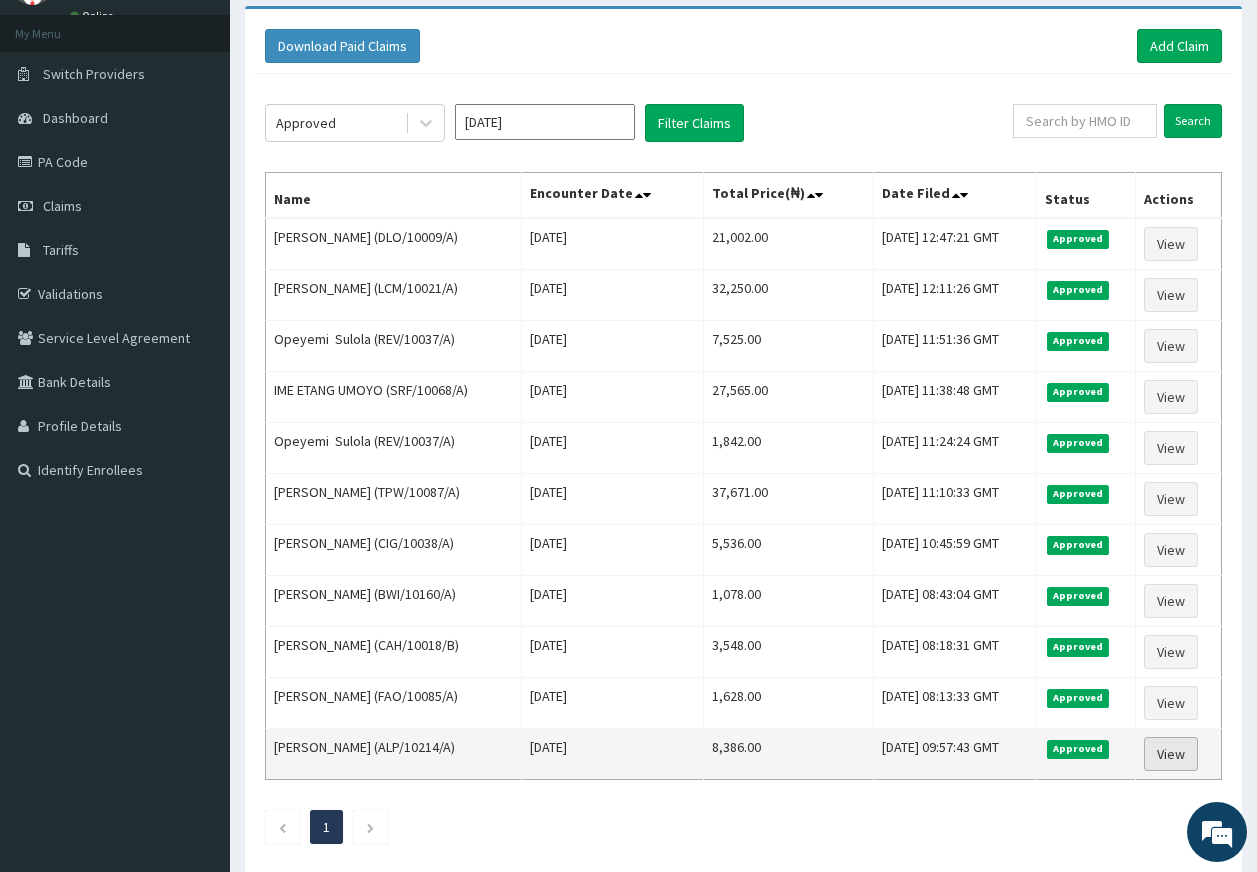 click on "View" at bounding box center (1171, 754) 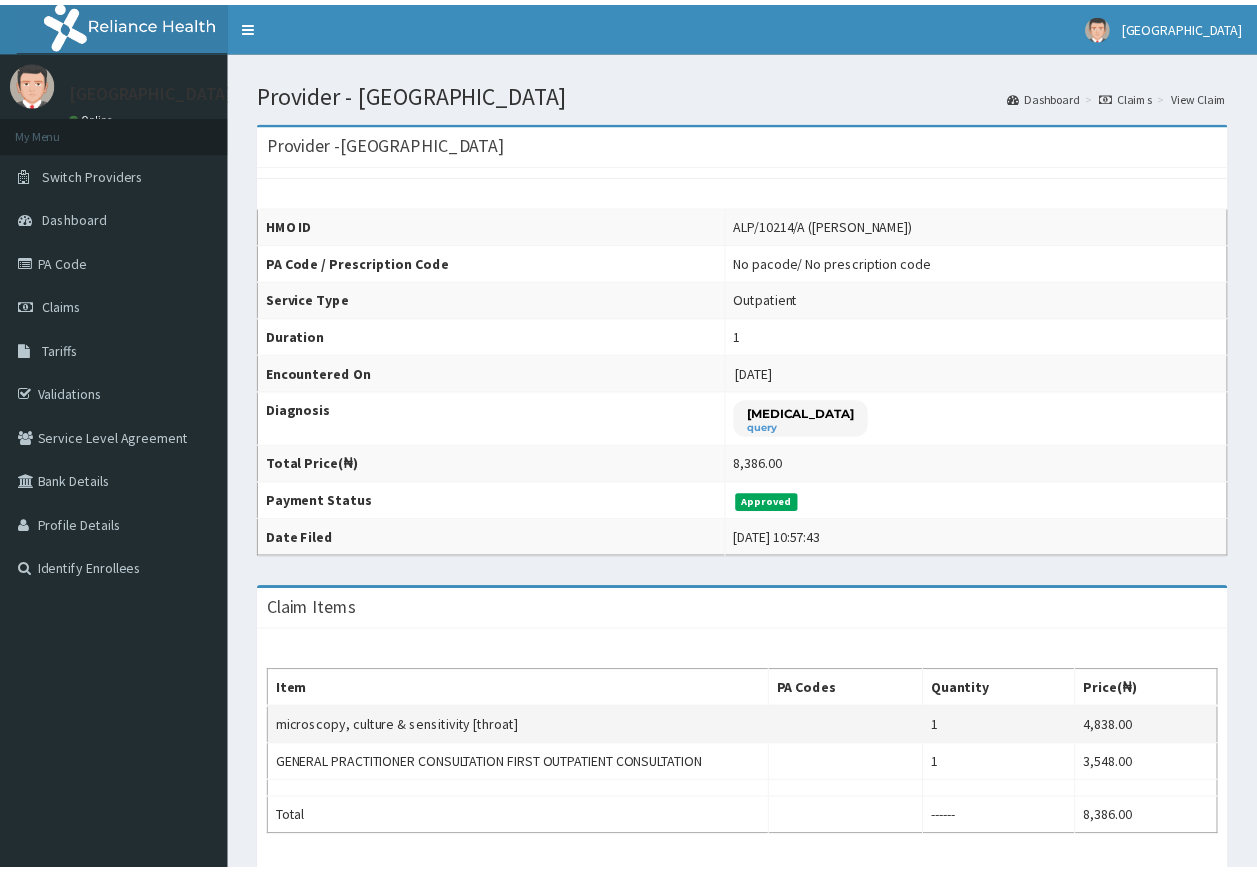 scroll, scrollTop: 0, scrollLeft: 0, axis: both 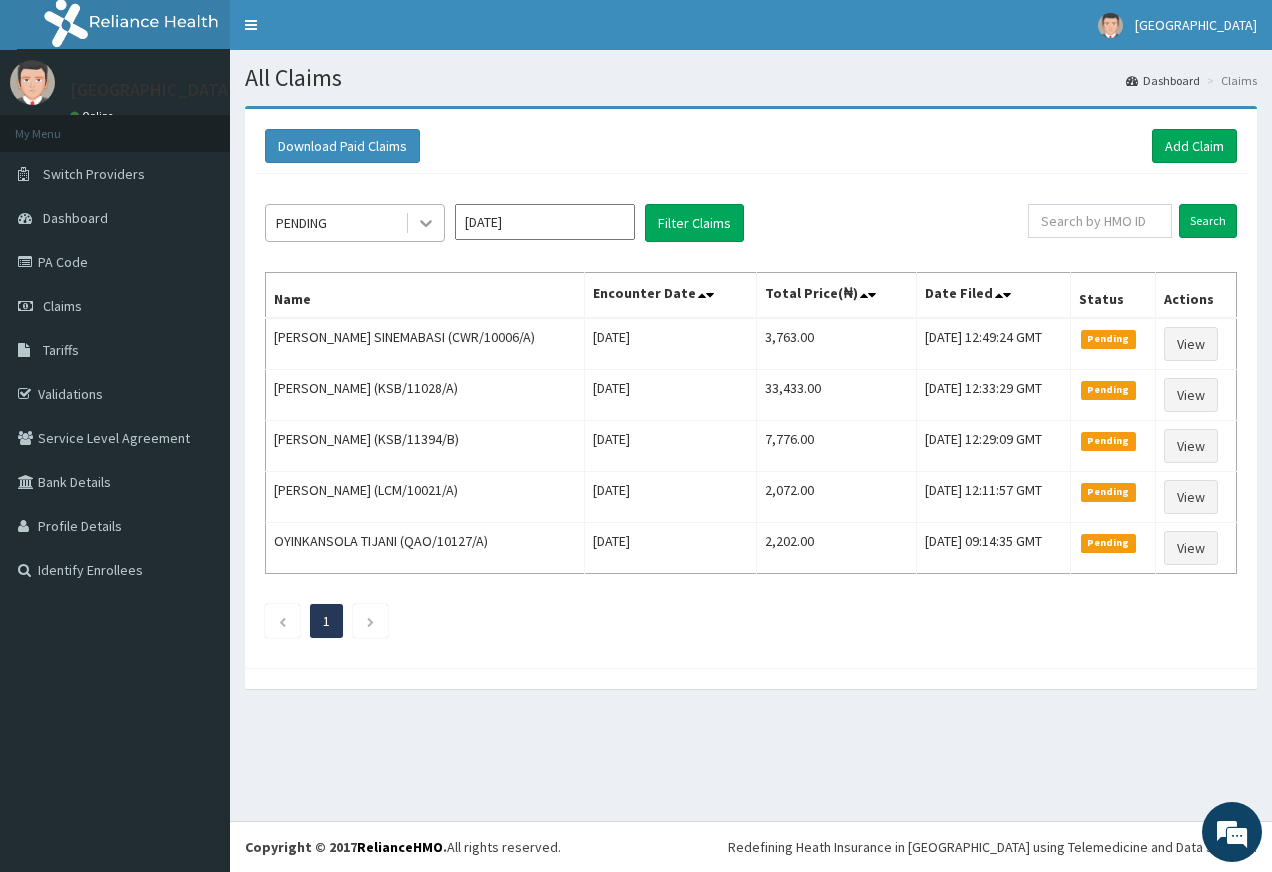 click 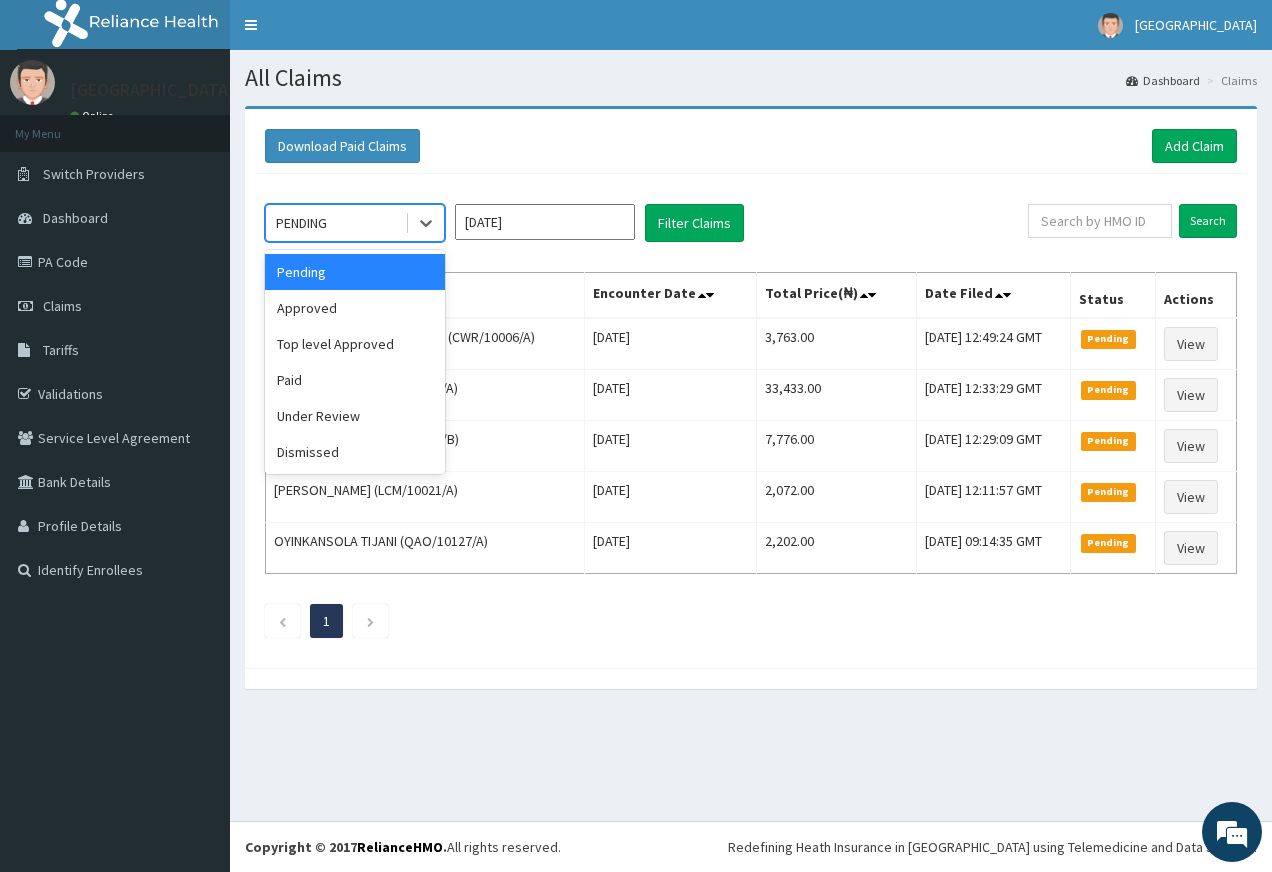 click on "Pending" at bounding box center (355, 272) 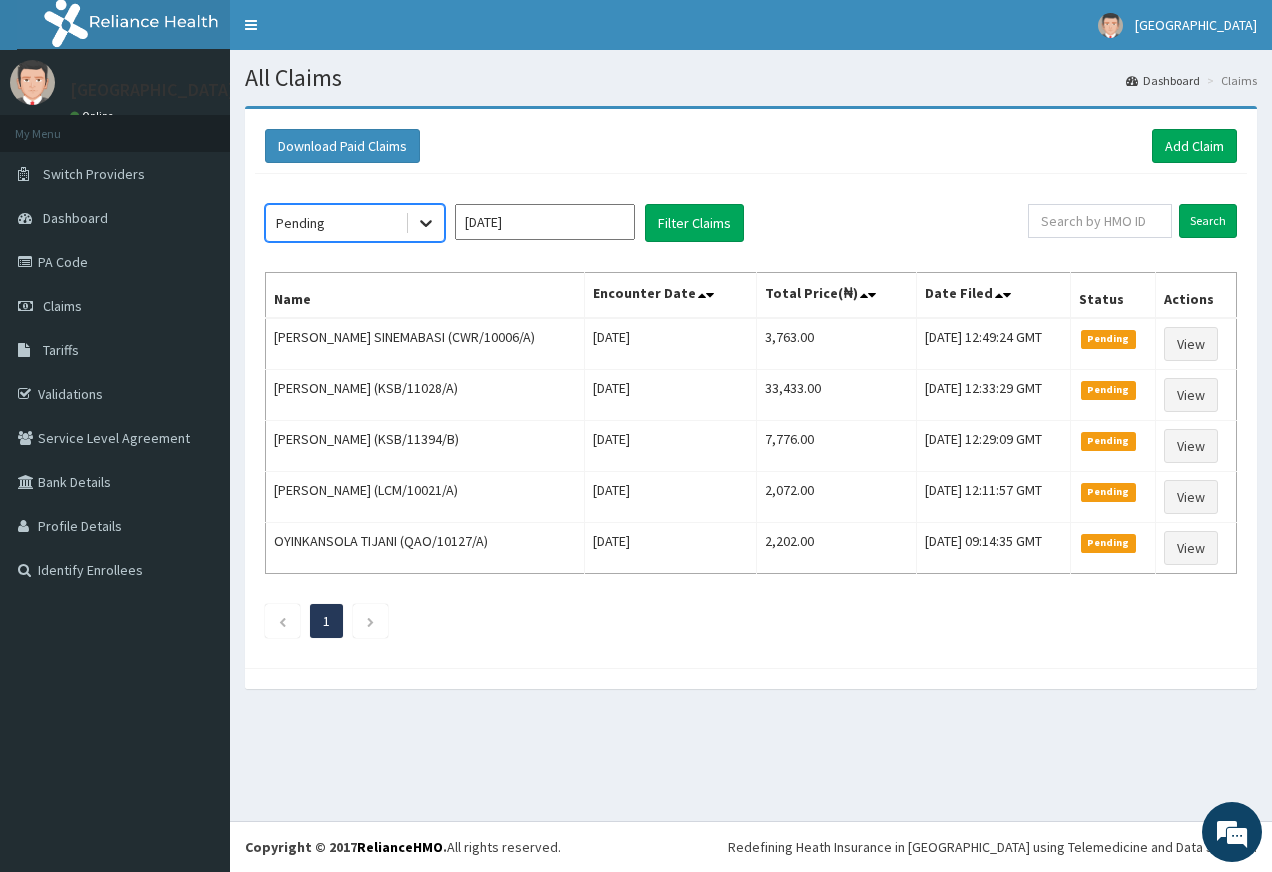 click 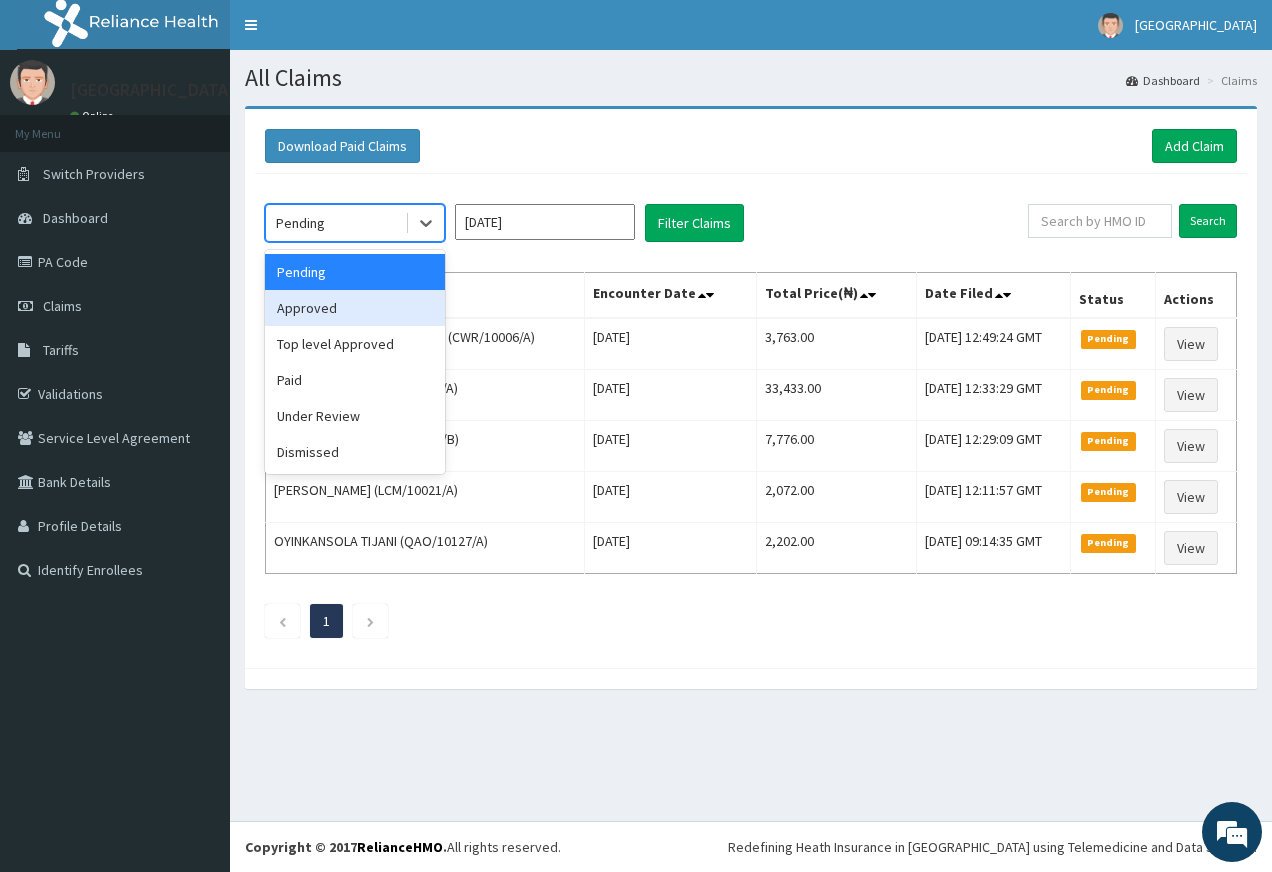 click on "Approved" at bounding box center [355, 308] 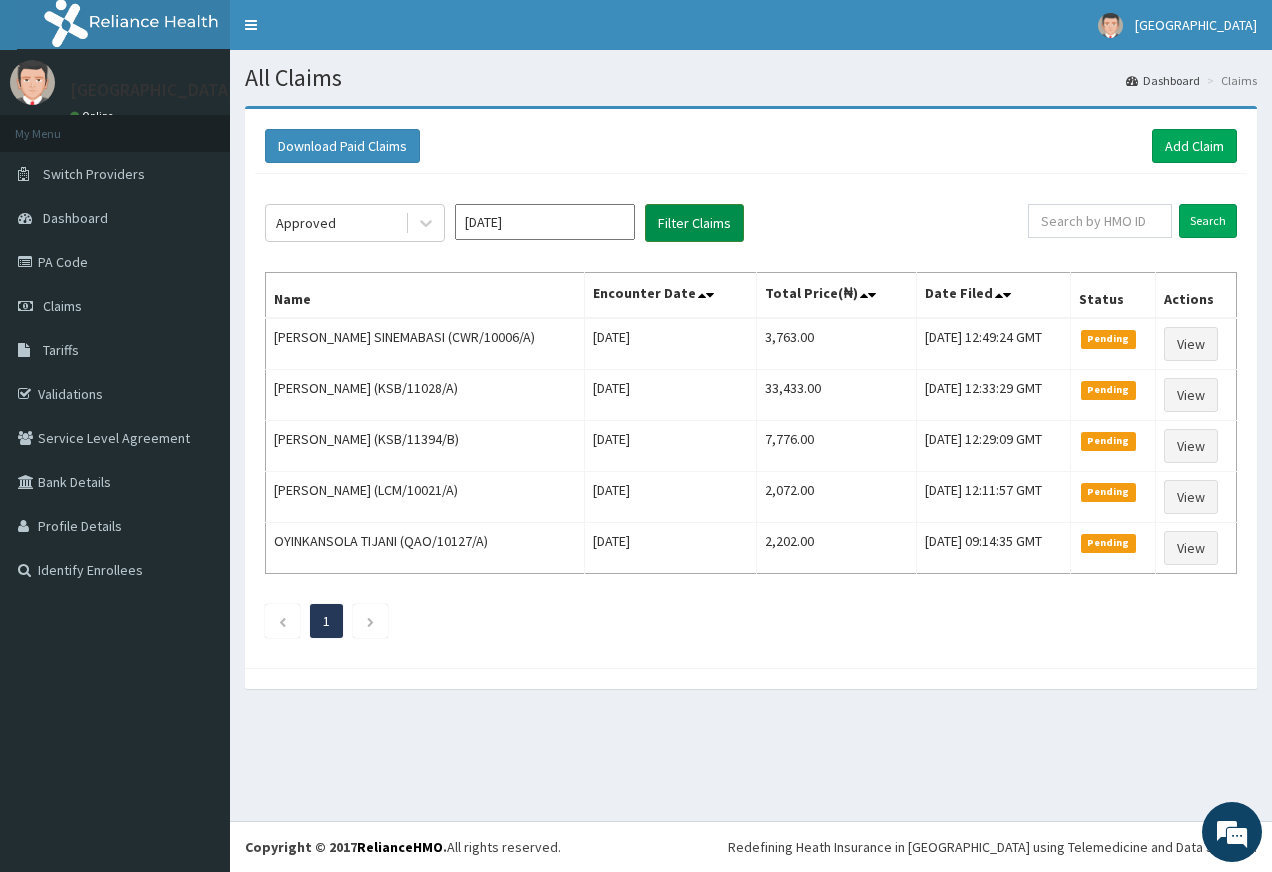 click on "Filter Claims" at bounding box center (694, 223) 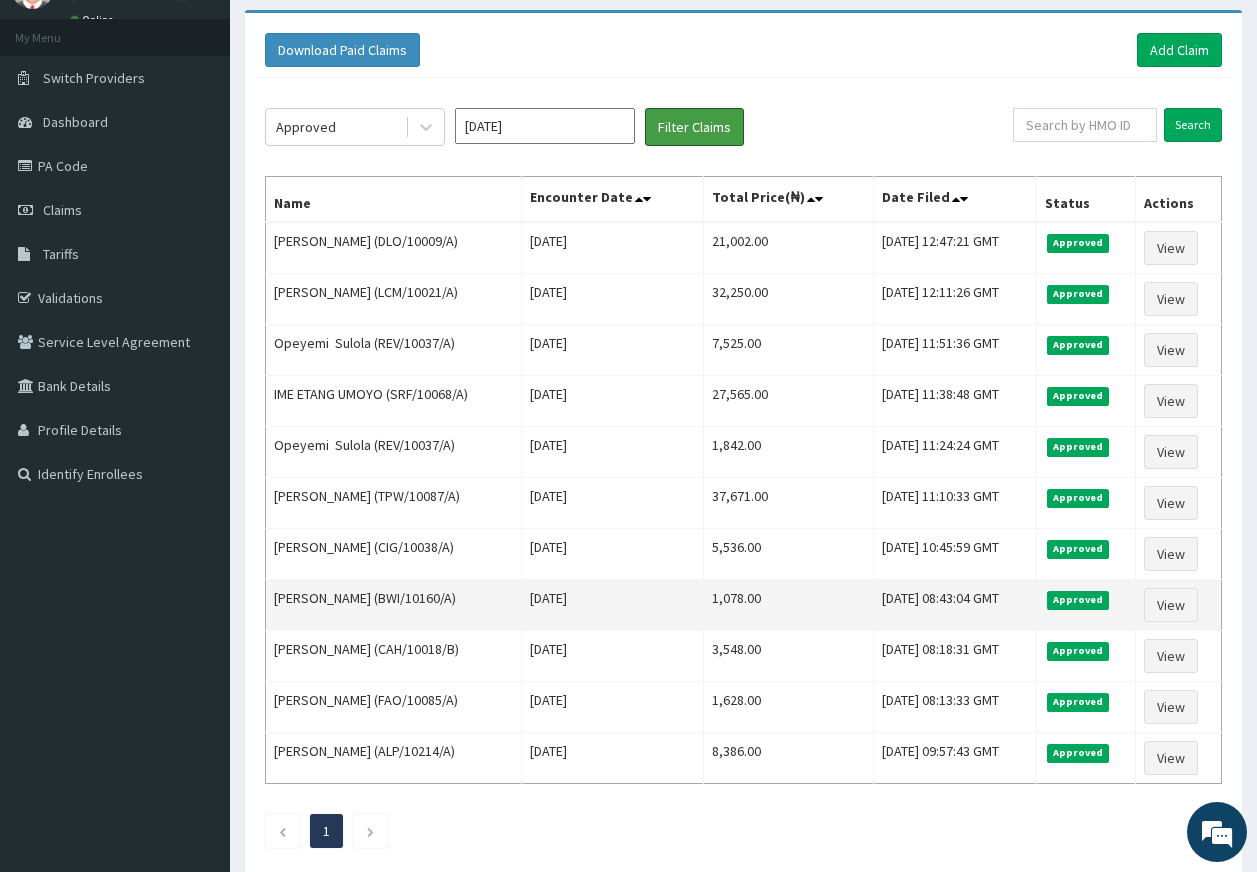 scroll, scrollTop: 200, scrollLeft: 0, axis: vertical 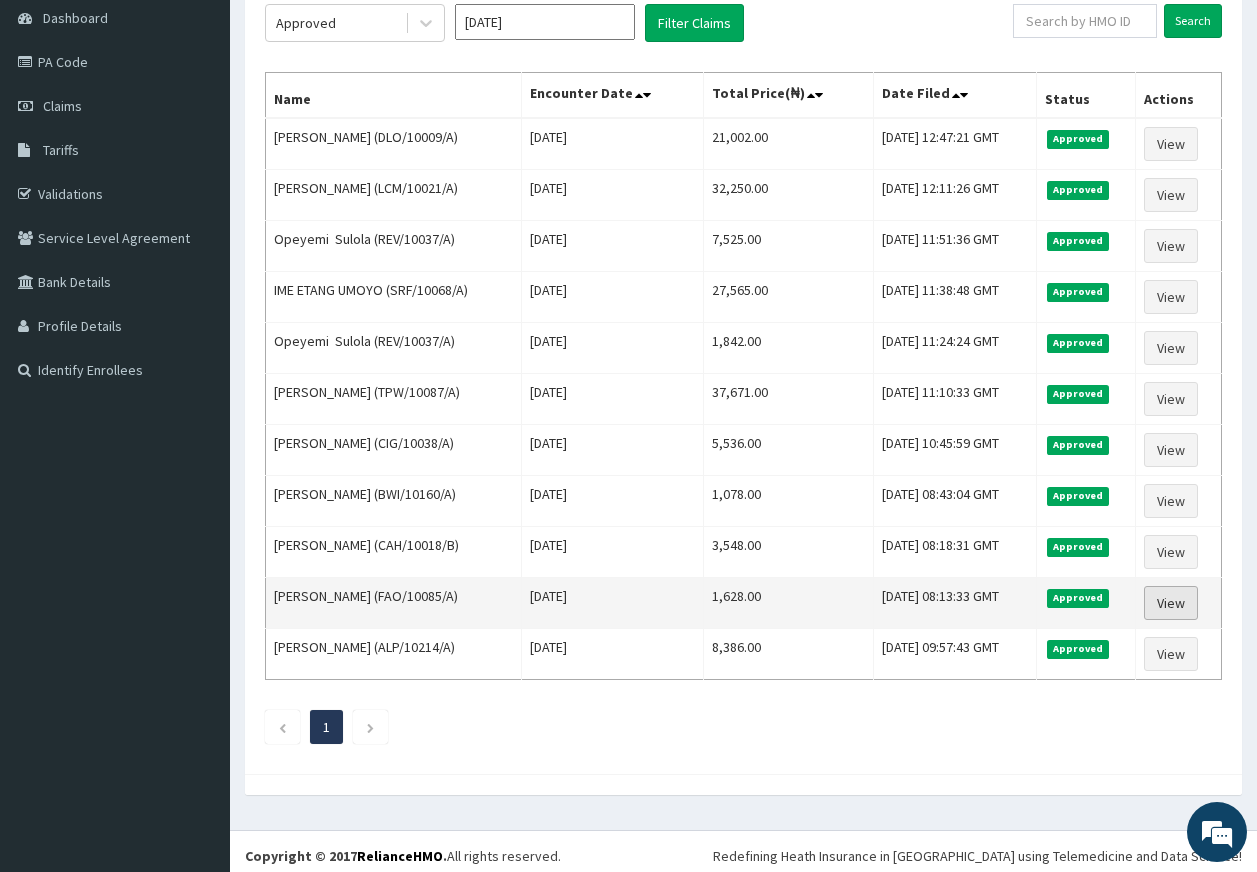 click on "View" at bounding box center (1171, 603) 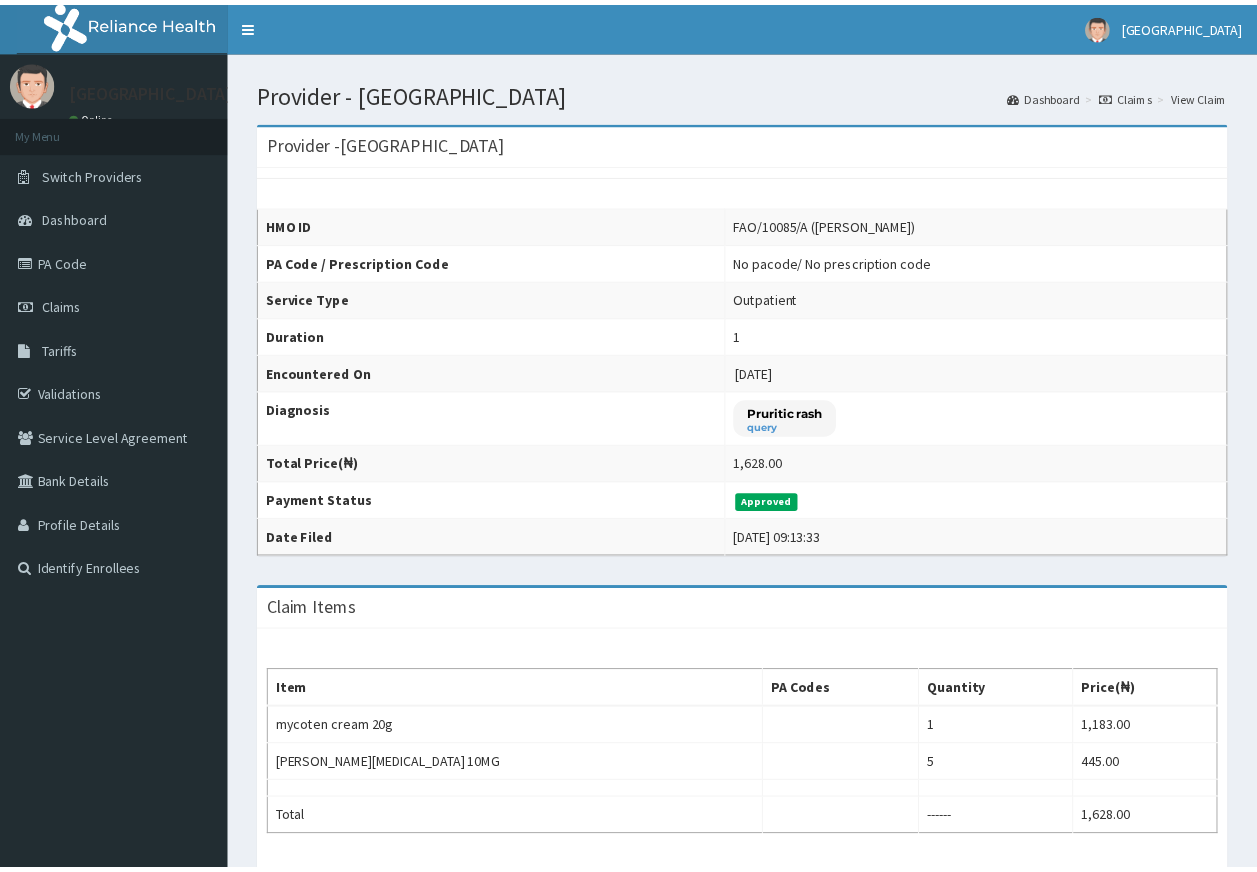 scroll, scrollTop: 0, scrollLeft: 0, axis: both 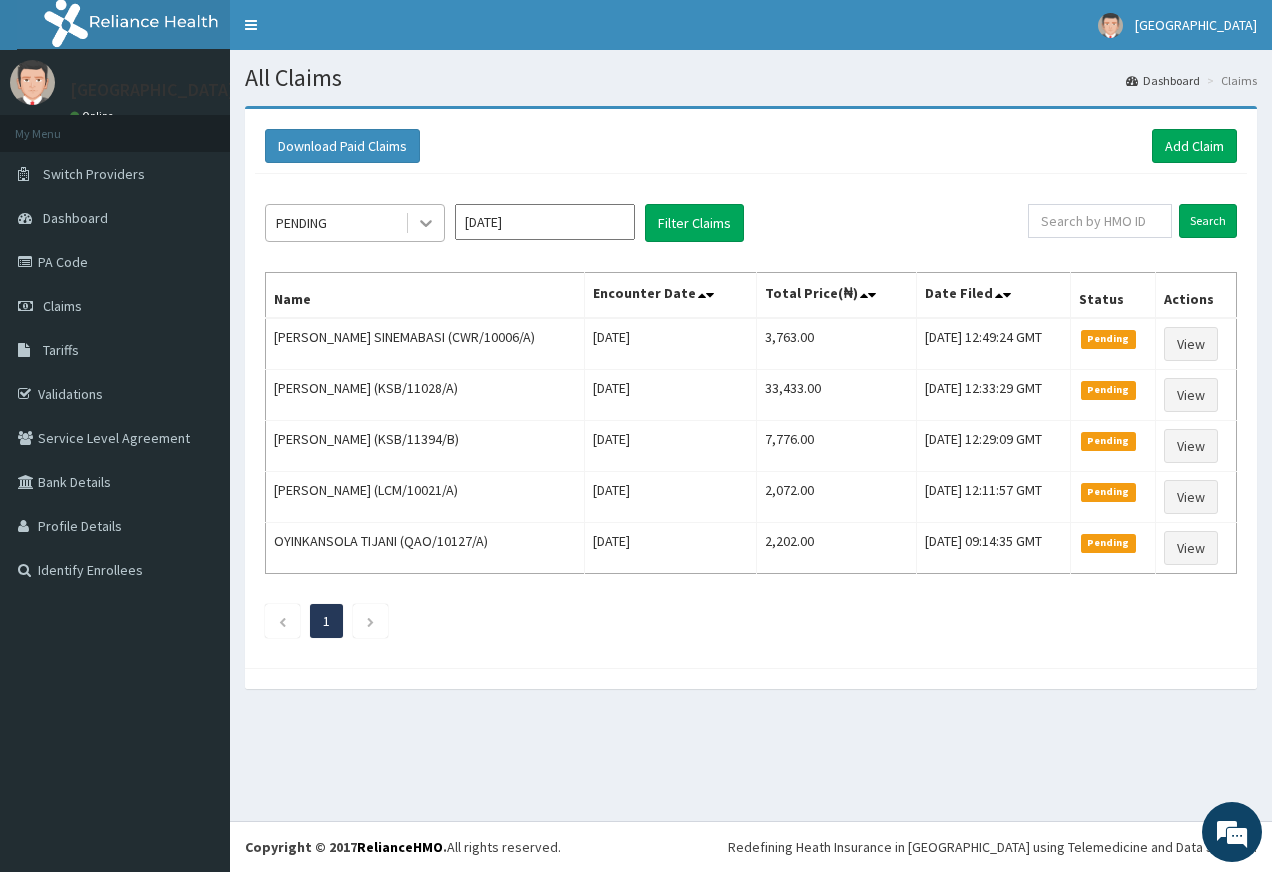 click at bounding box center [426, 223] 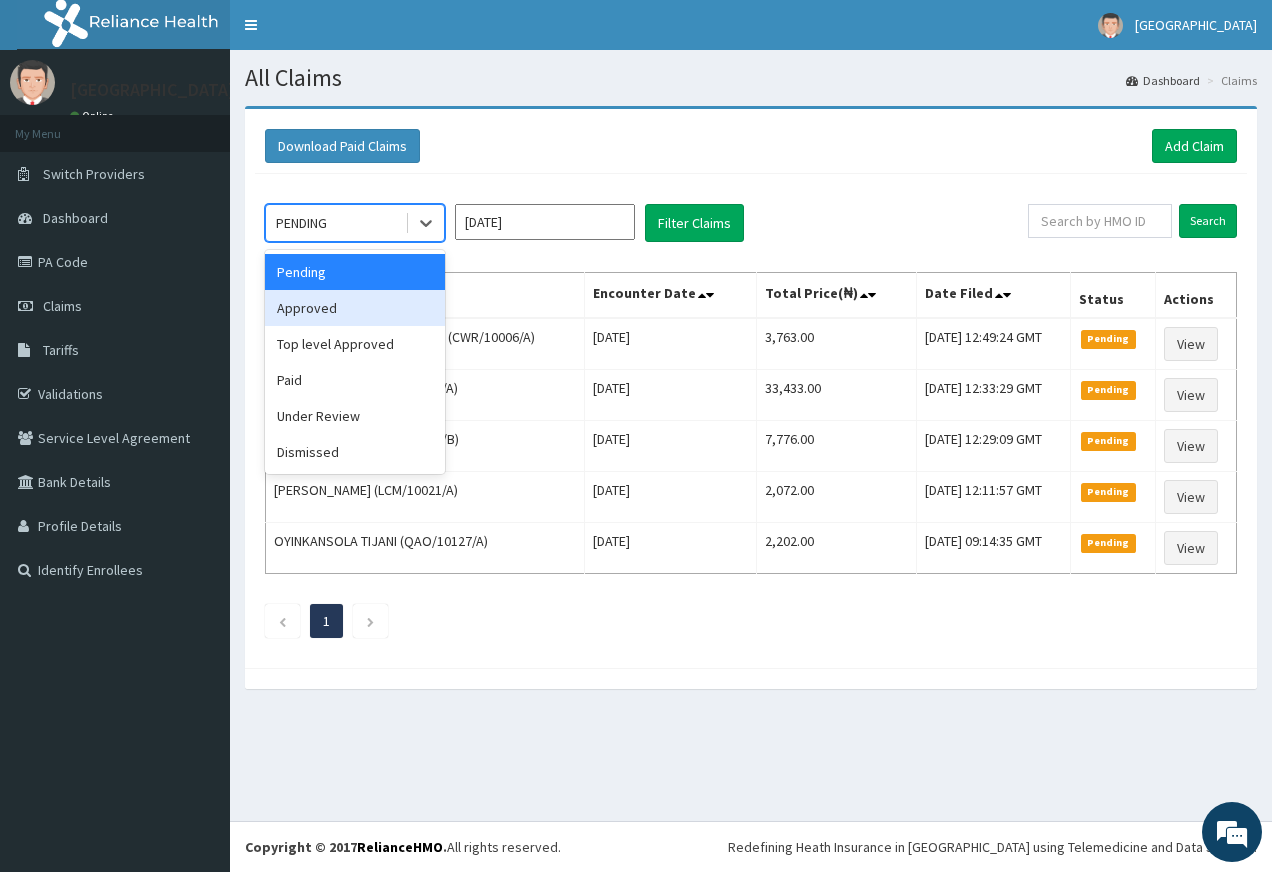 click on "Approved" at bounding box center [355, 308] 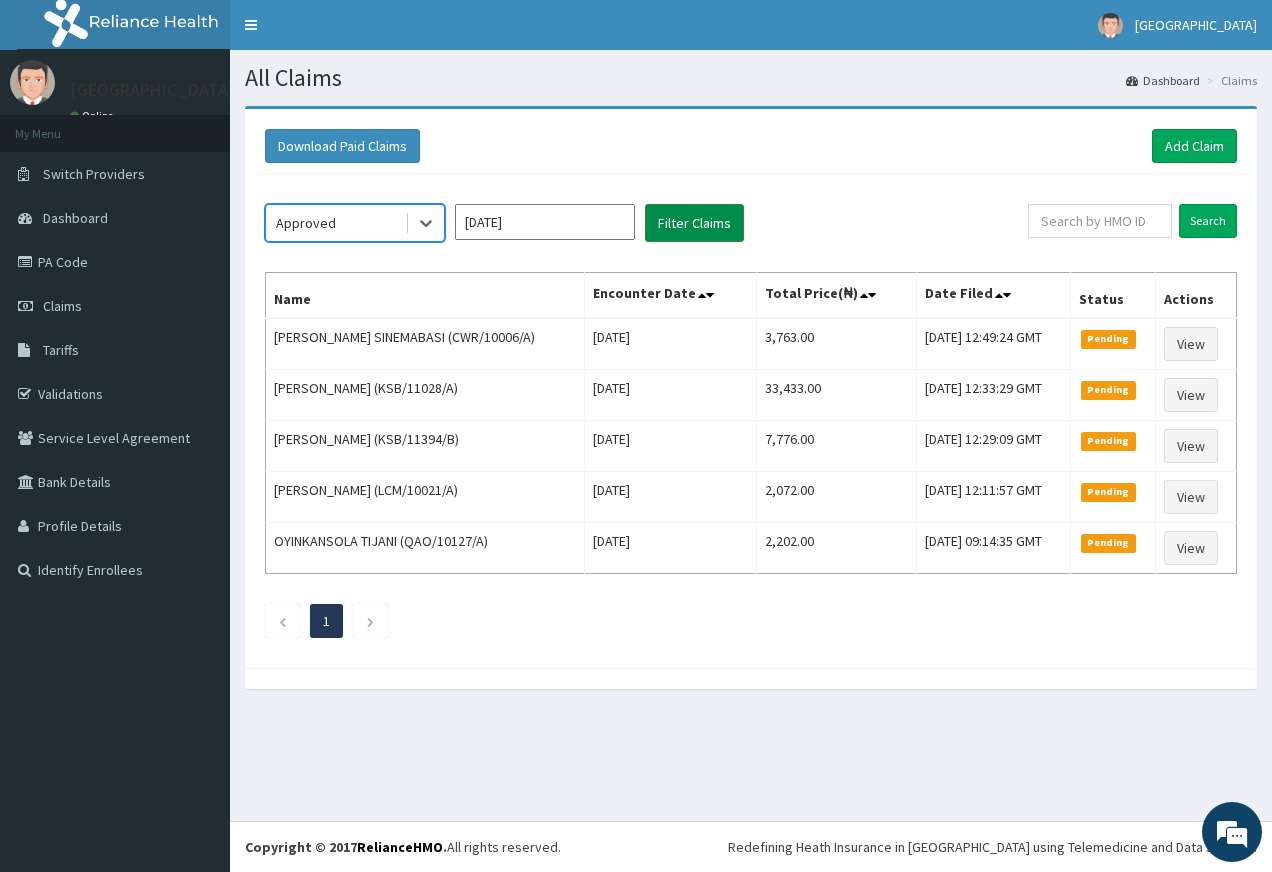 click on "Filter Claims" at bounding box center (694, 223) 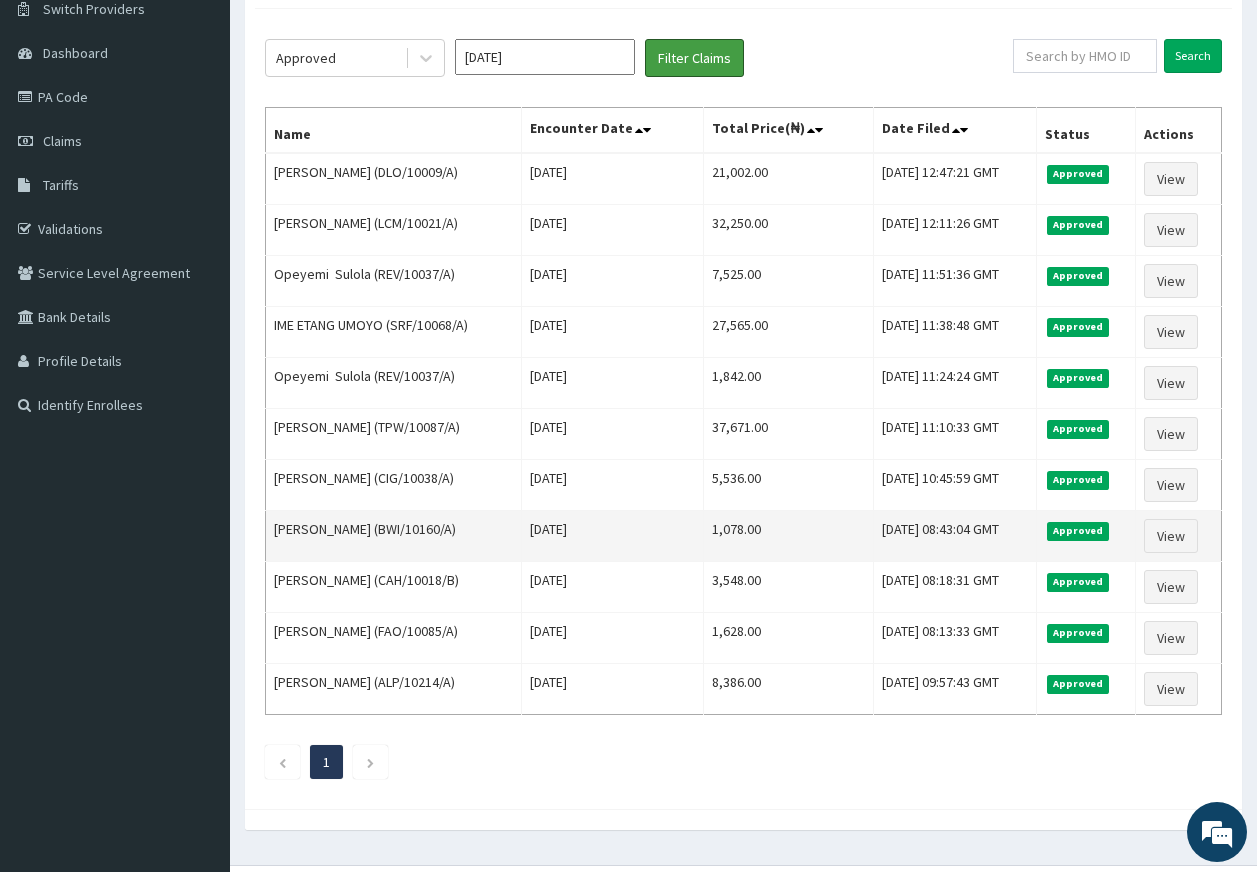 scroll, scrollTop: 200, scrollLeft: 0, axis: vertical 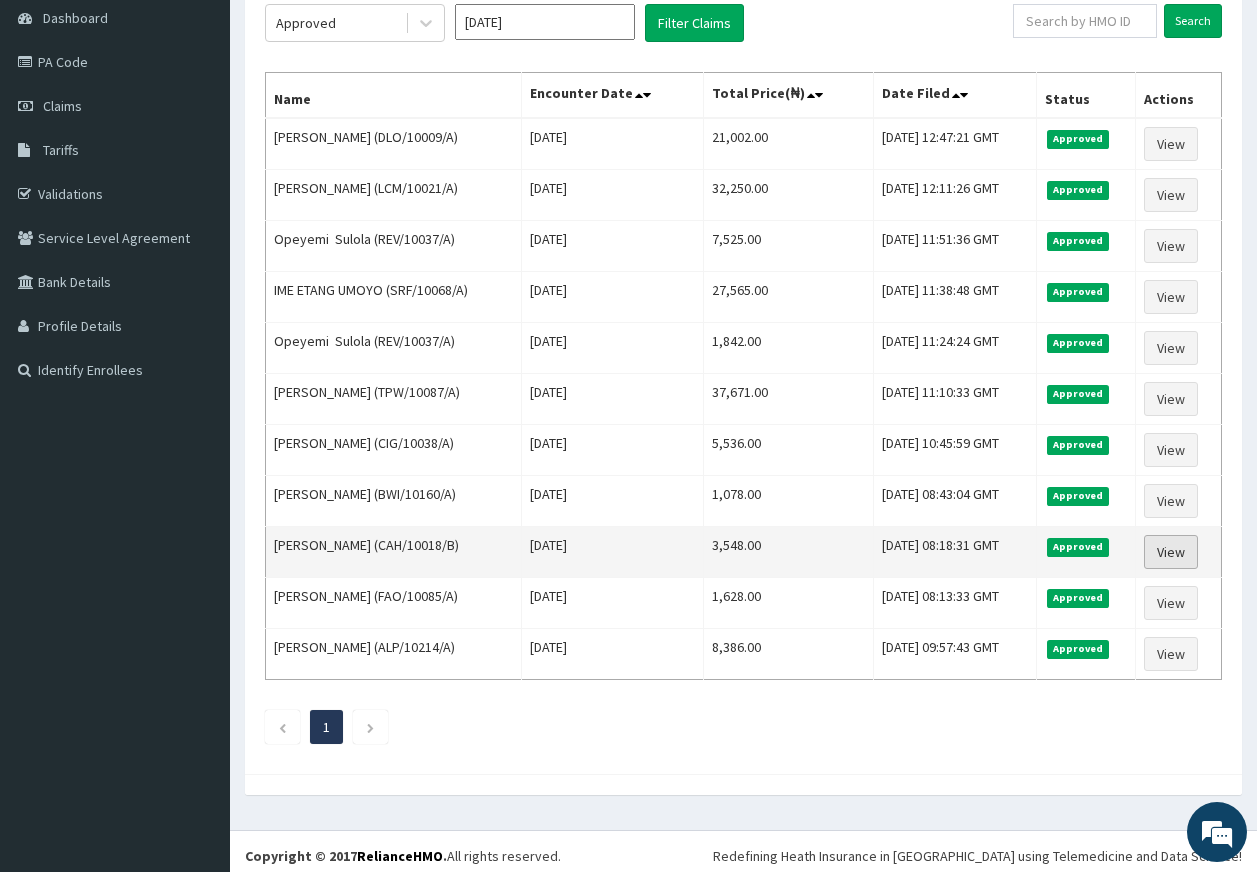 click on "View" at bounding box center (1171, 552) 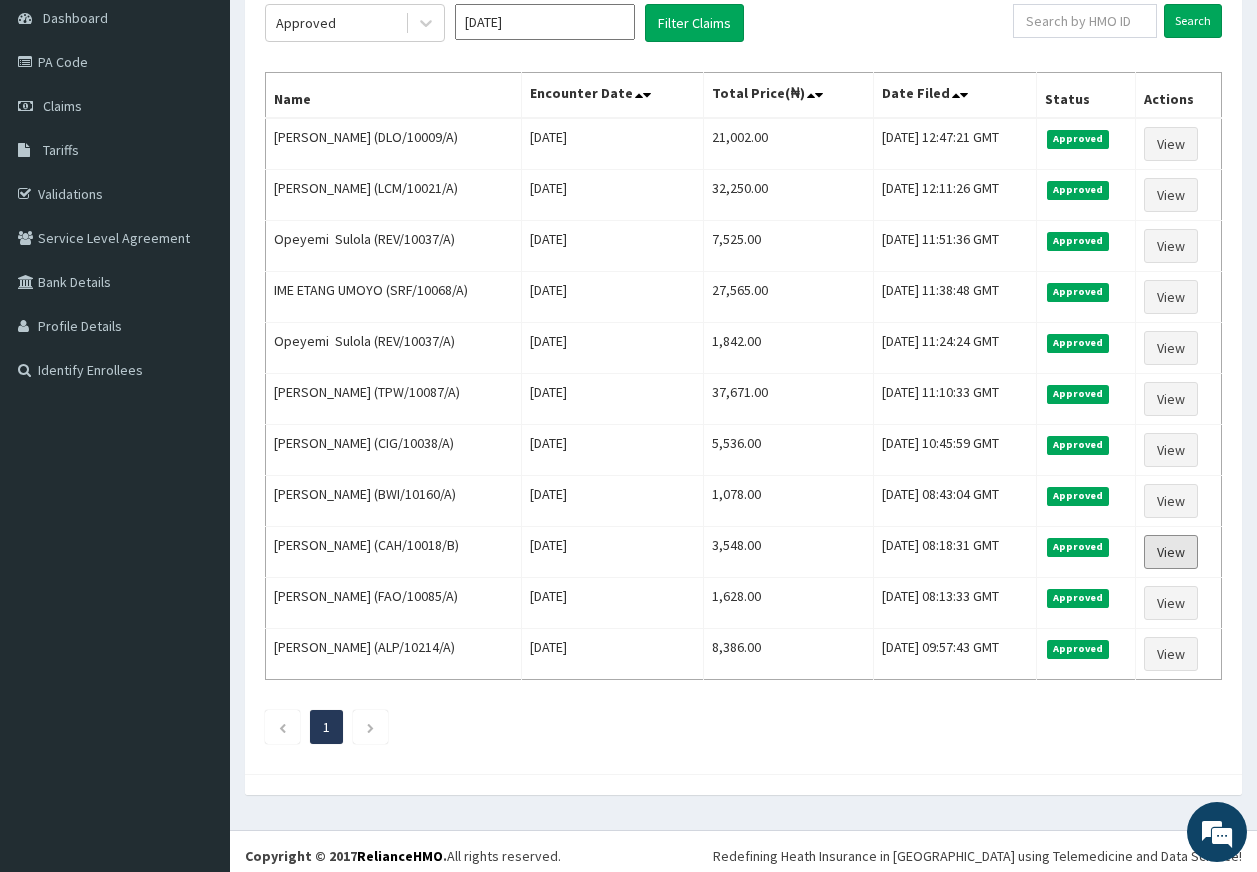 scroll, scrollTop: 0, scrollLeft: 0, axis: both 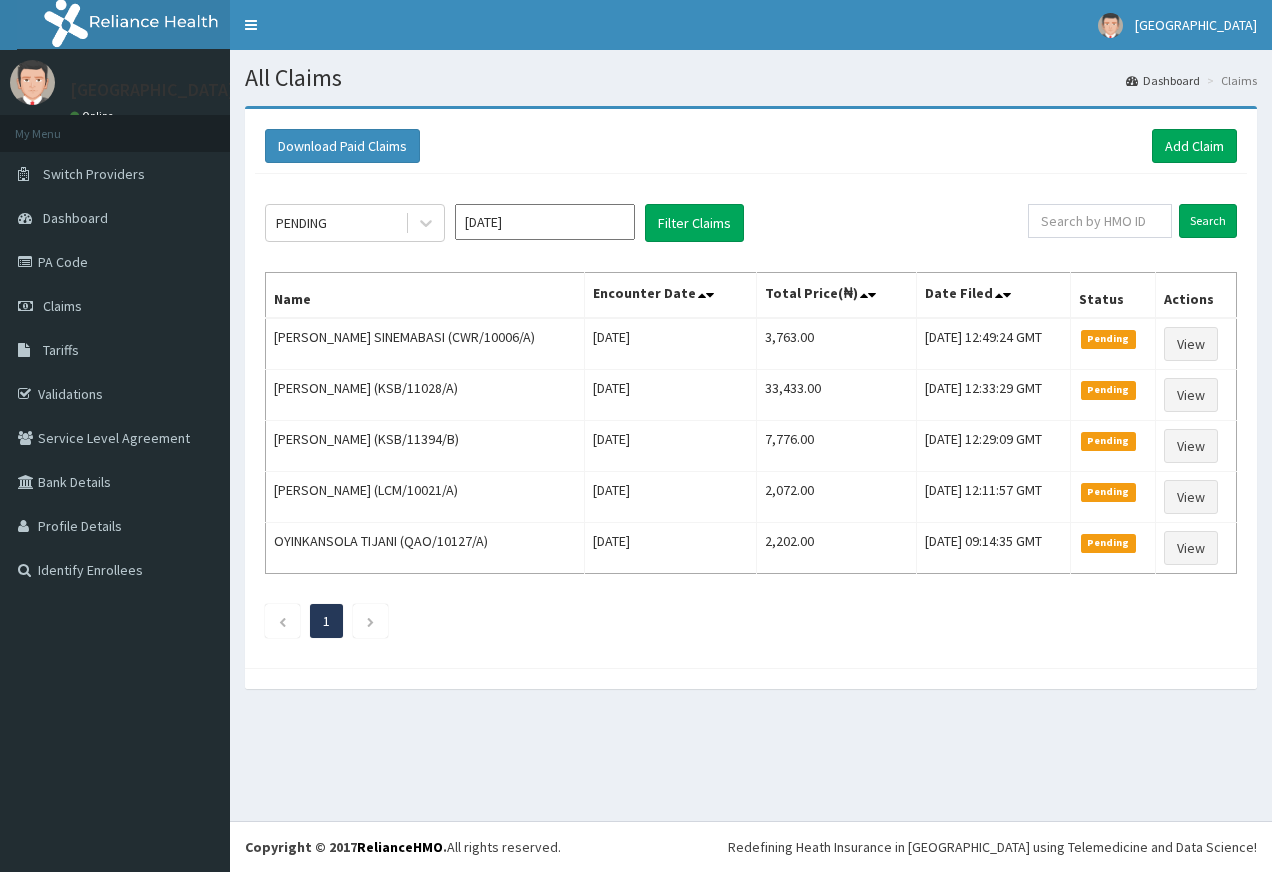 click 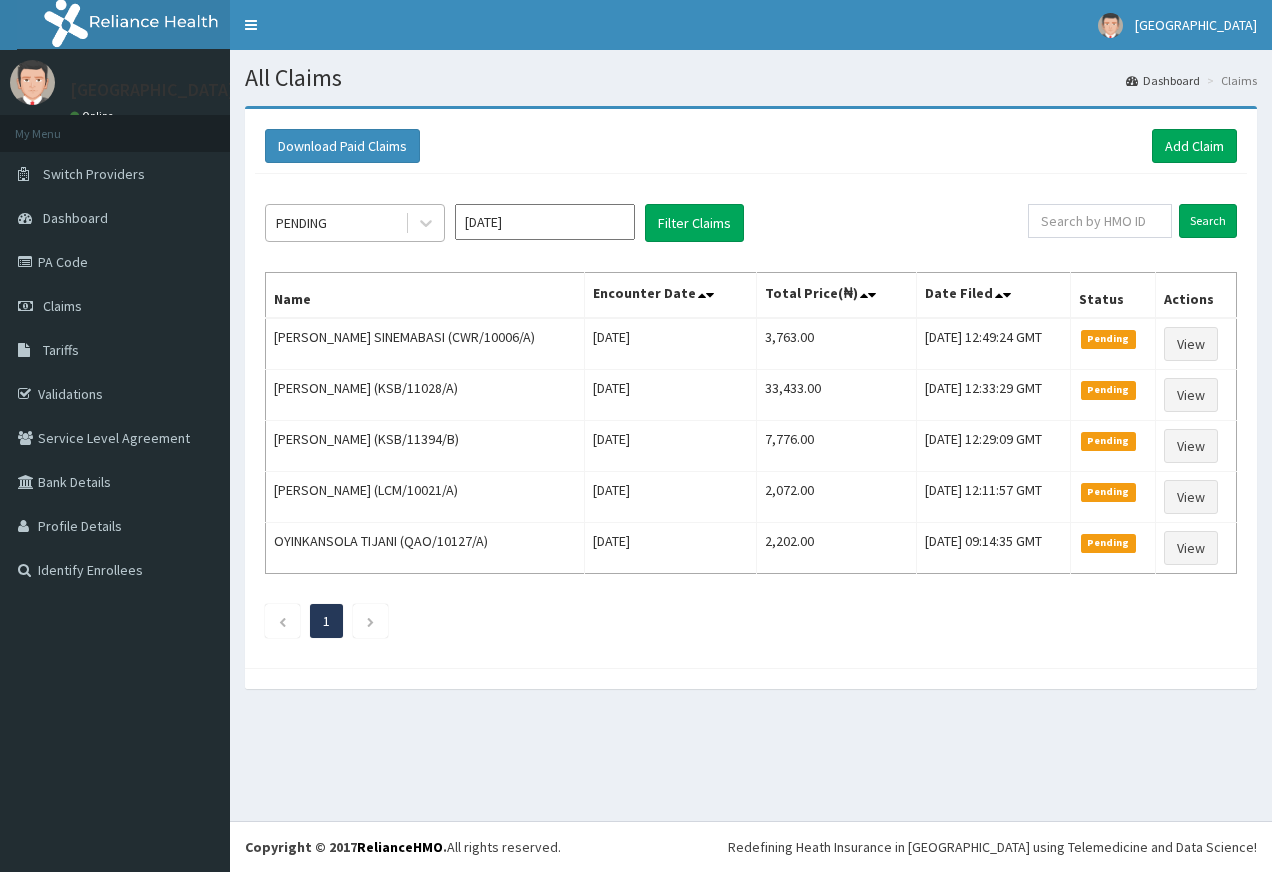 scroll, scrollTop: 0, scrollLeft: 0, axis: both 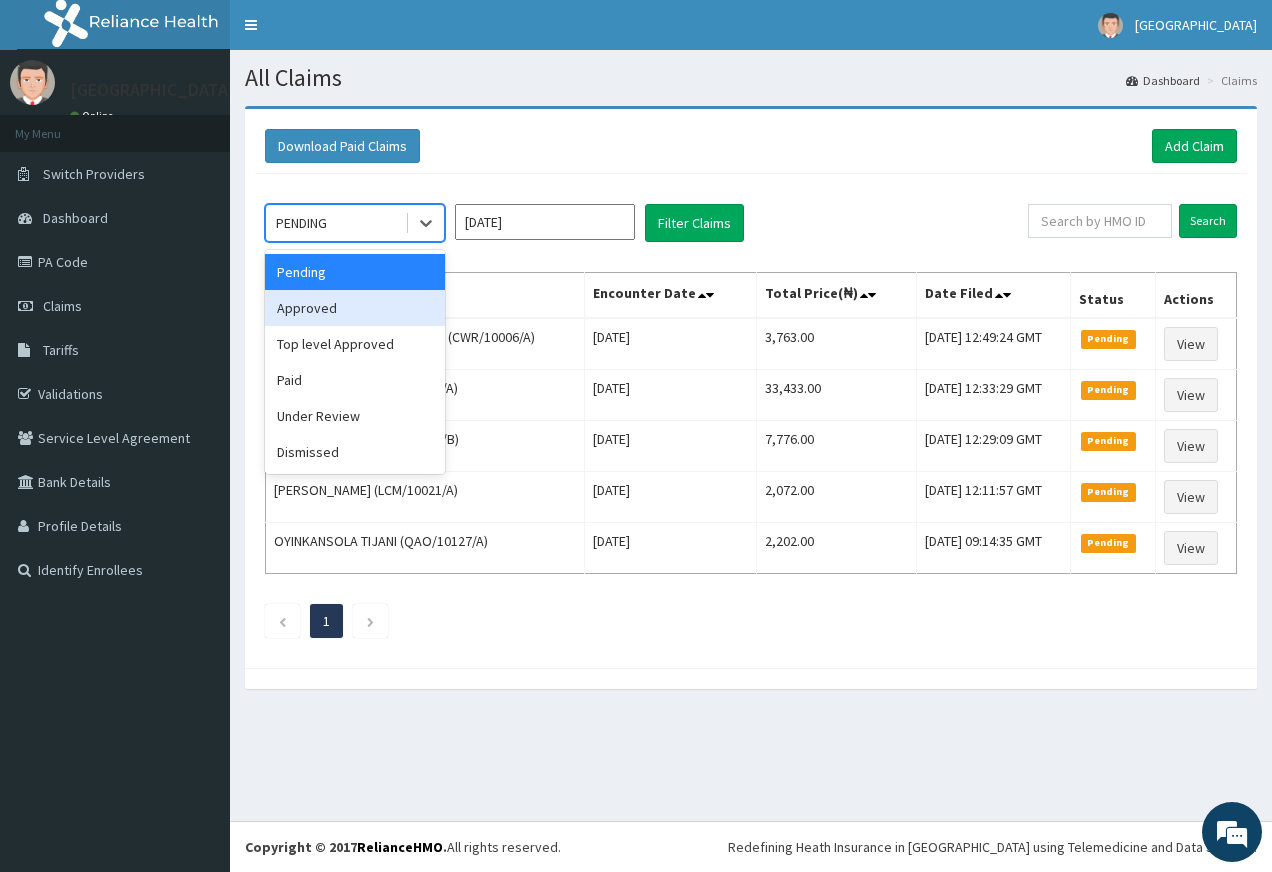 click on "Approved" at bounding box center [355, 308] 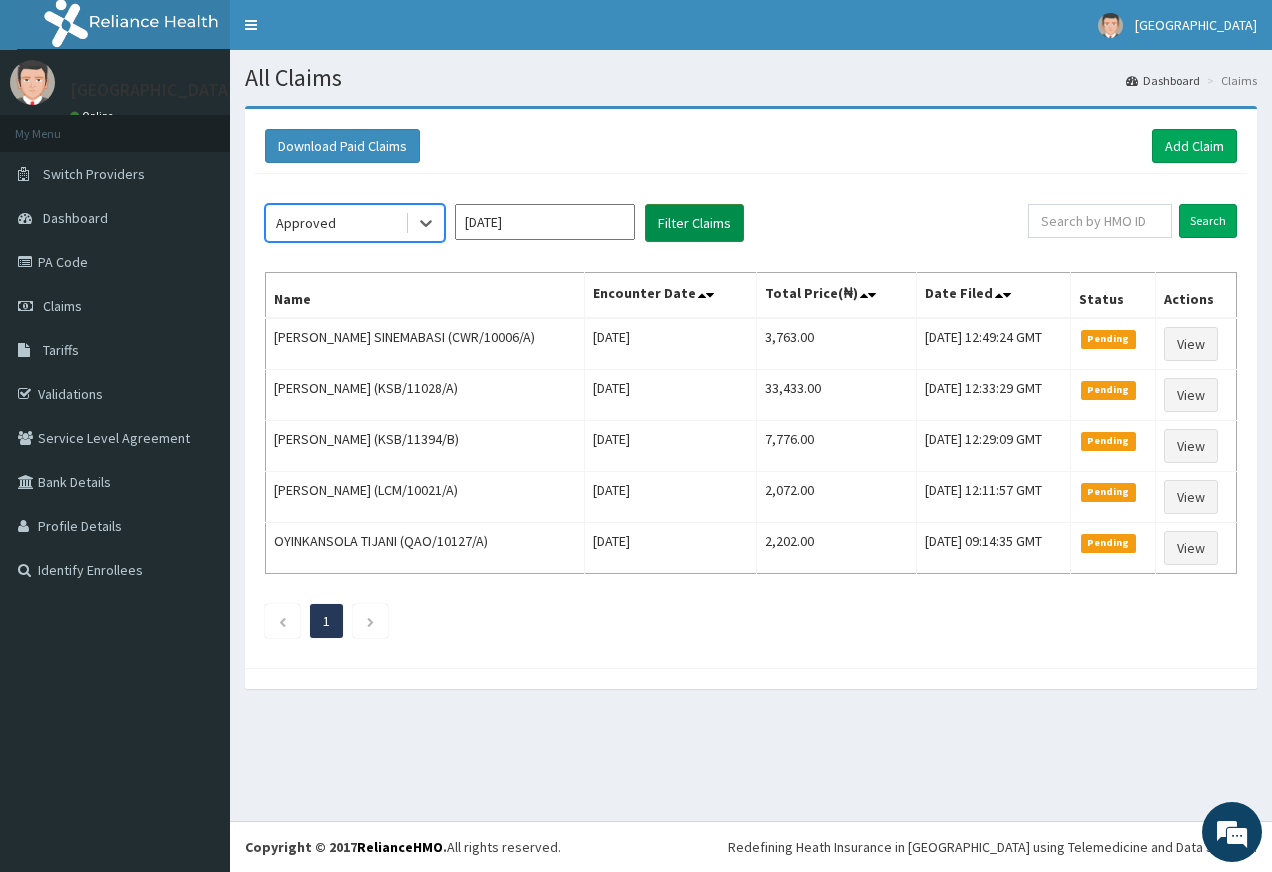 click on "Filter Claims" at bounding box center [694, 223] 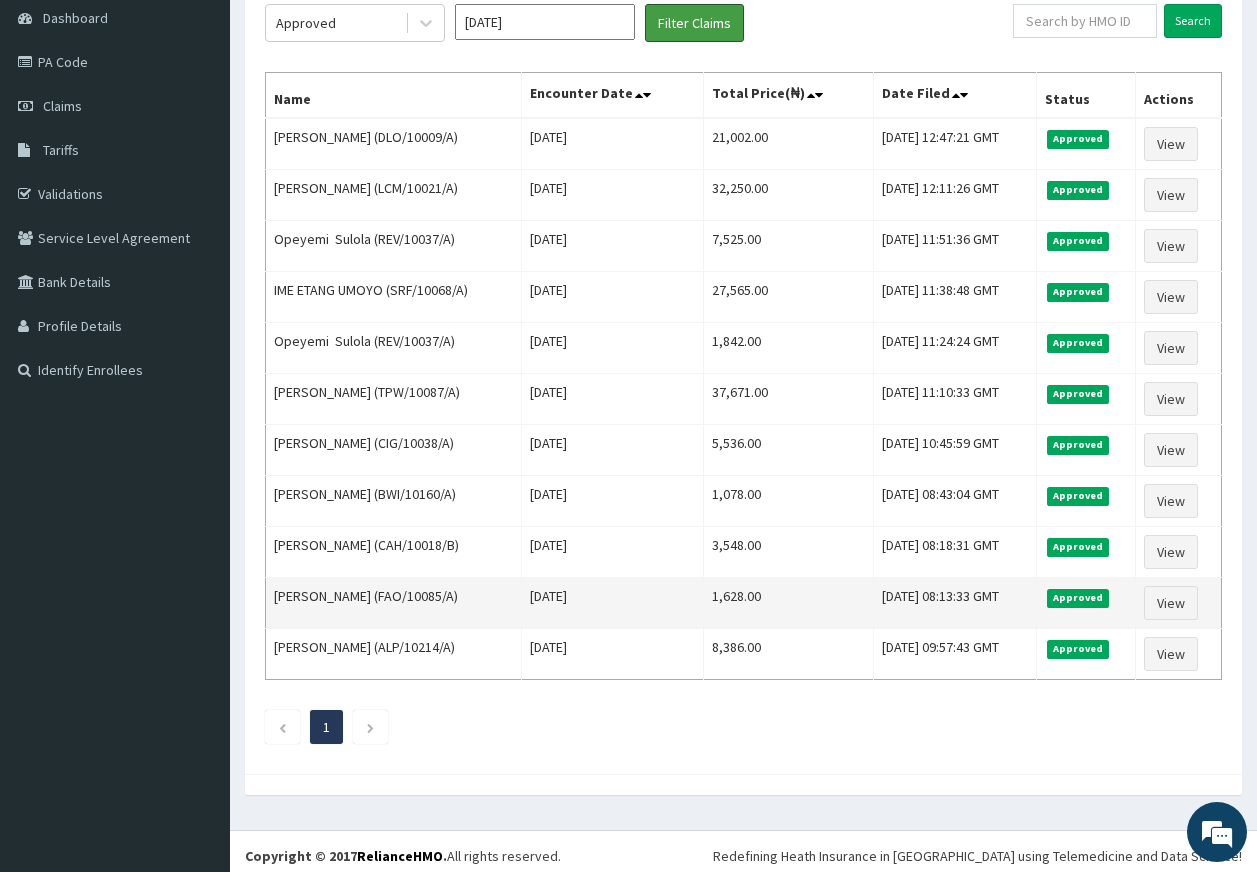 scroll, scrollTop: 100, scrollLeft: 0, axis: vertical 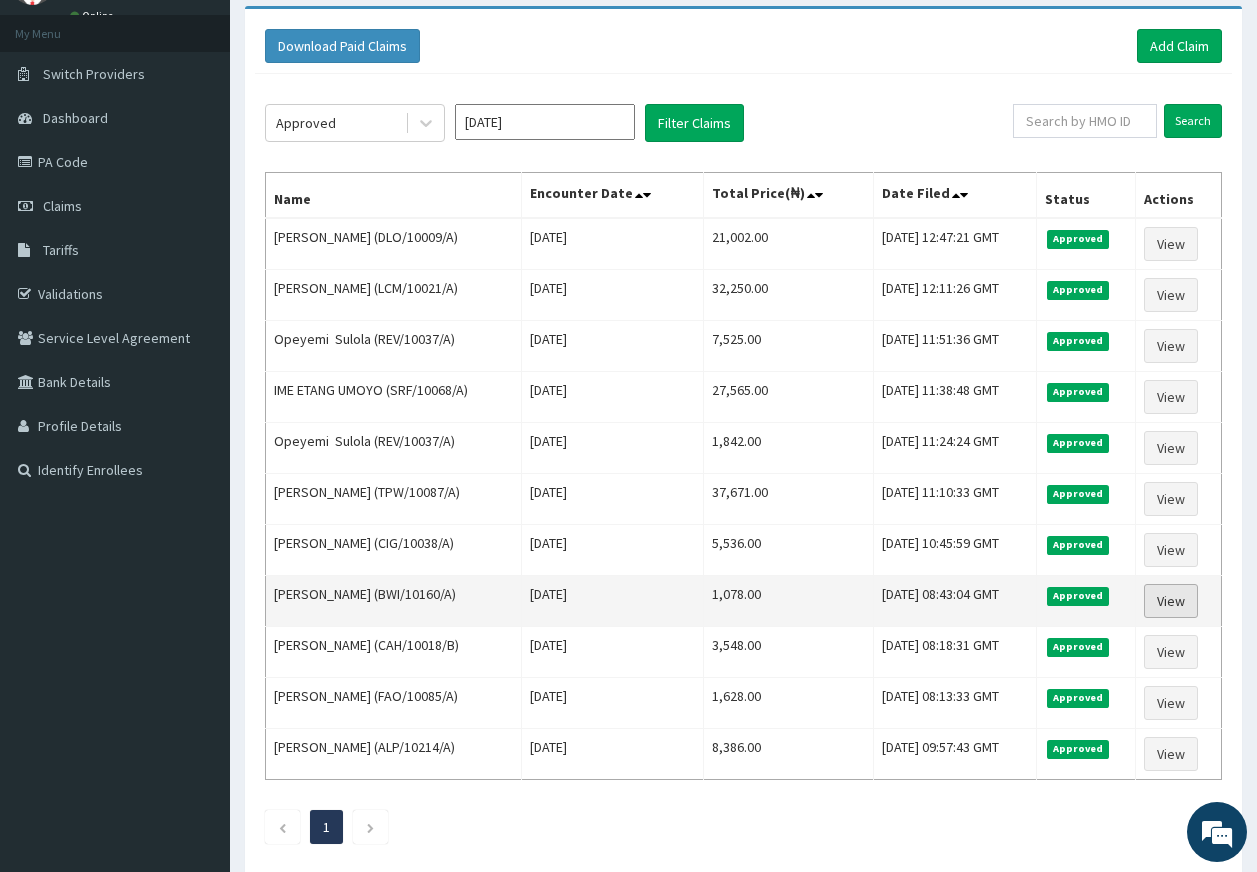 click on "View" at bounding box center (1171, 601) 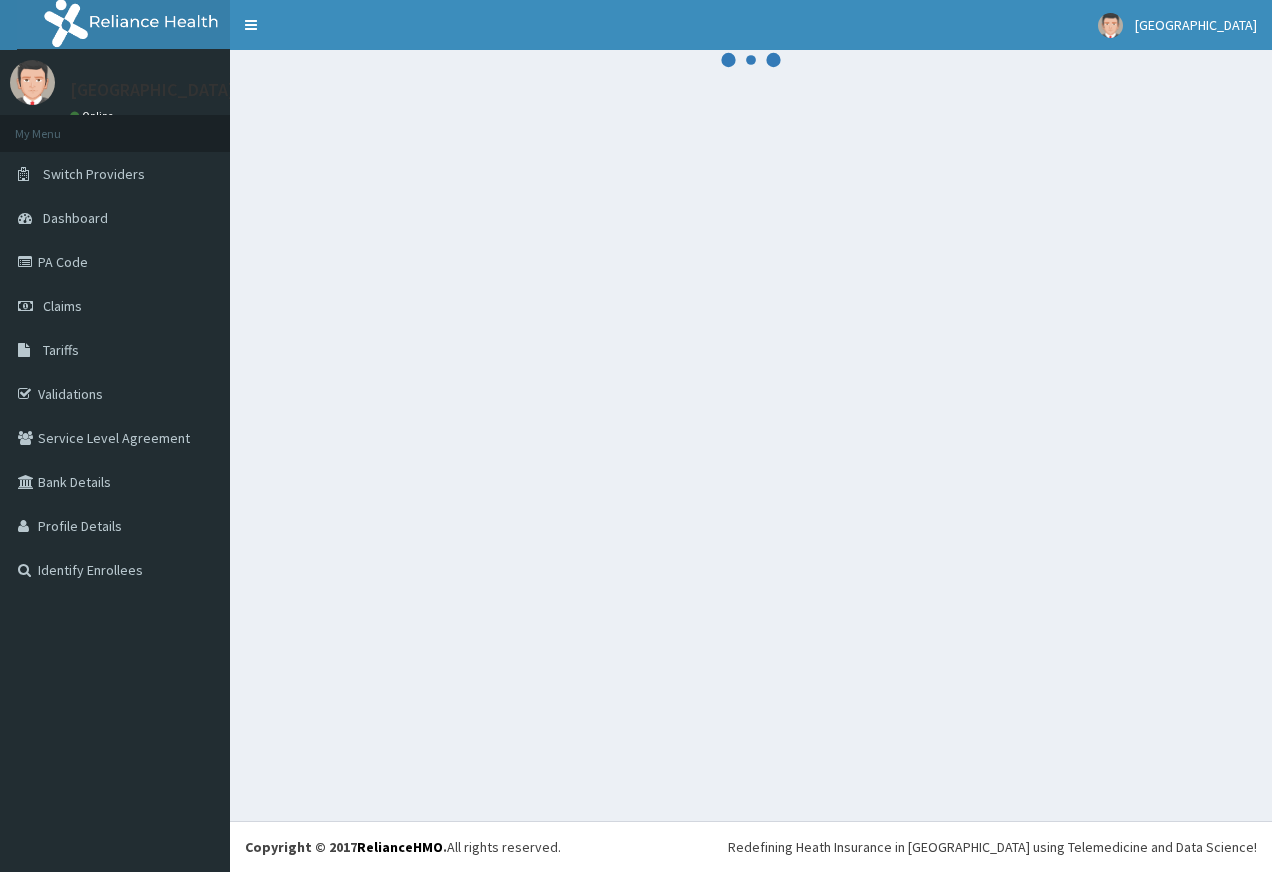 scroll, scrollTop: 0, scrollLeft: 0, axis: both 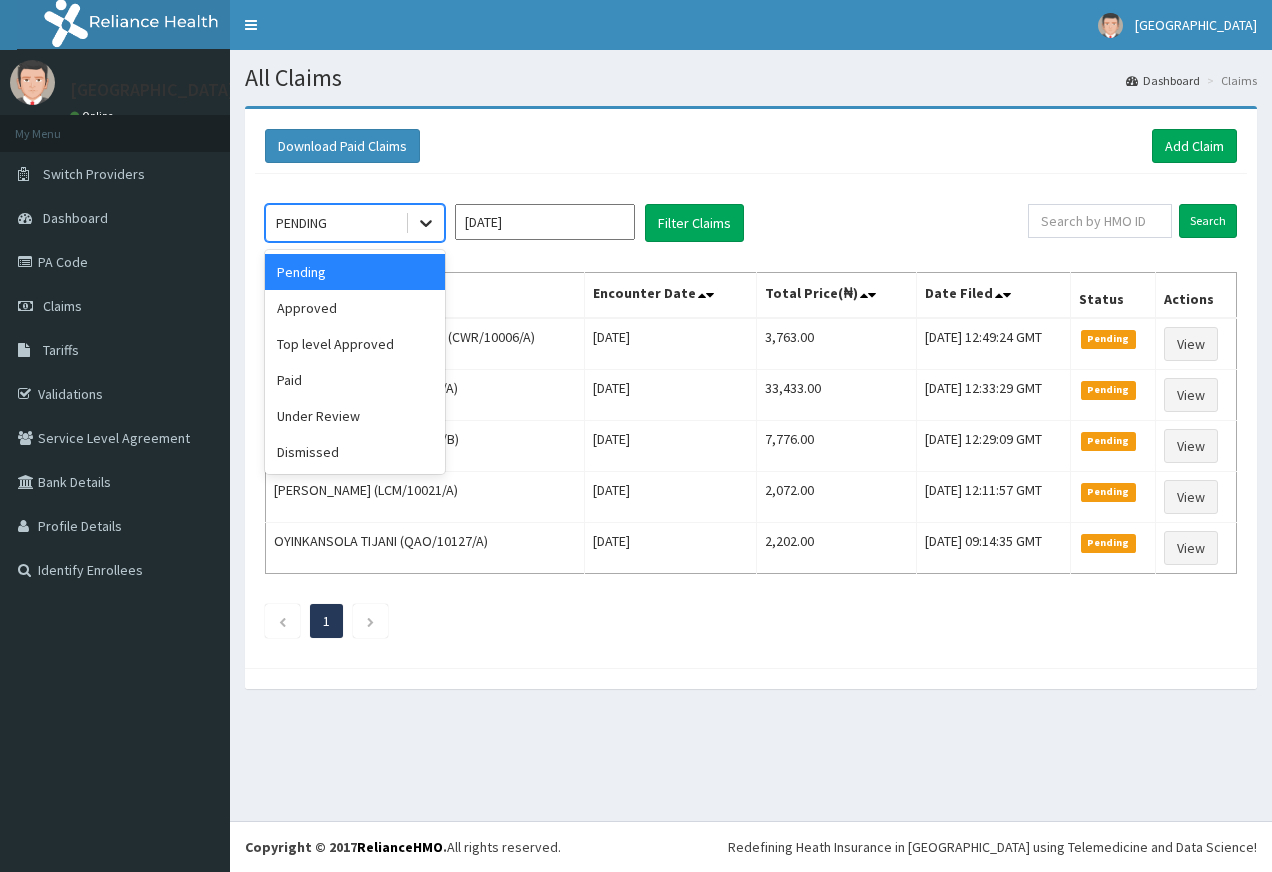 click 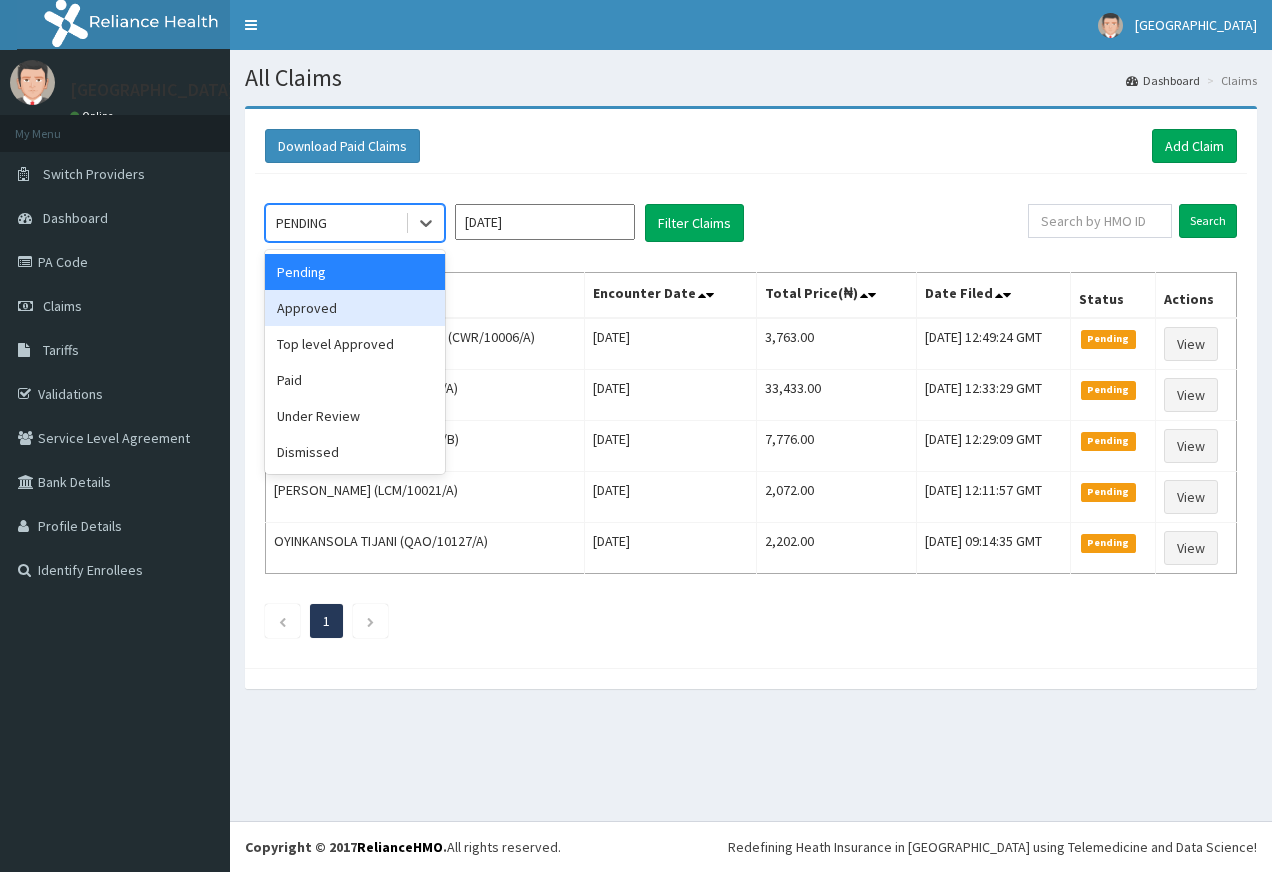 click on "Approved" at bounding box center (355, 308) 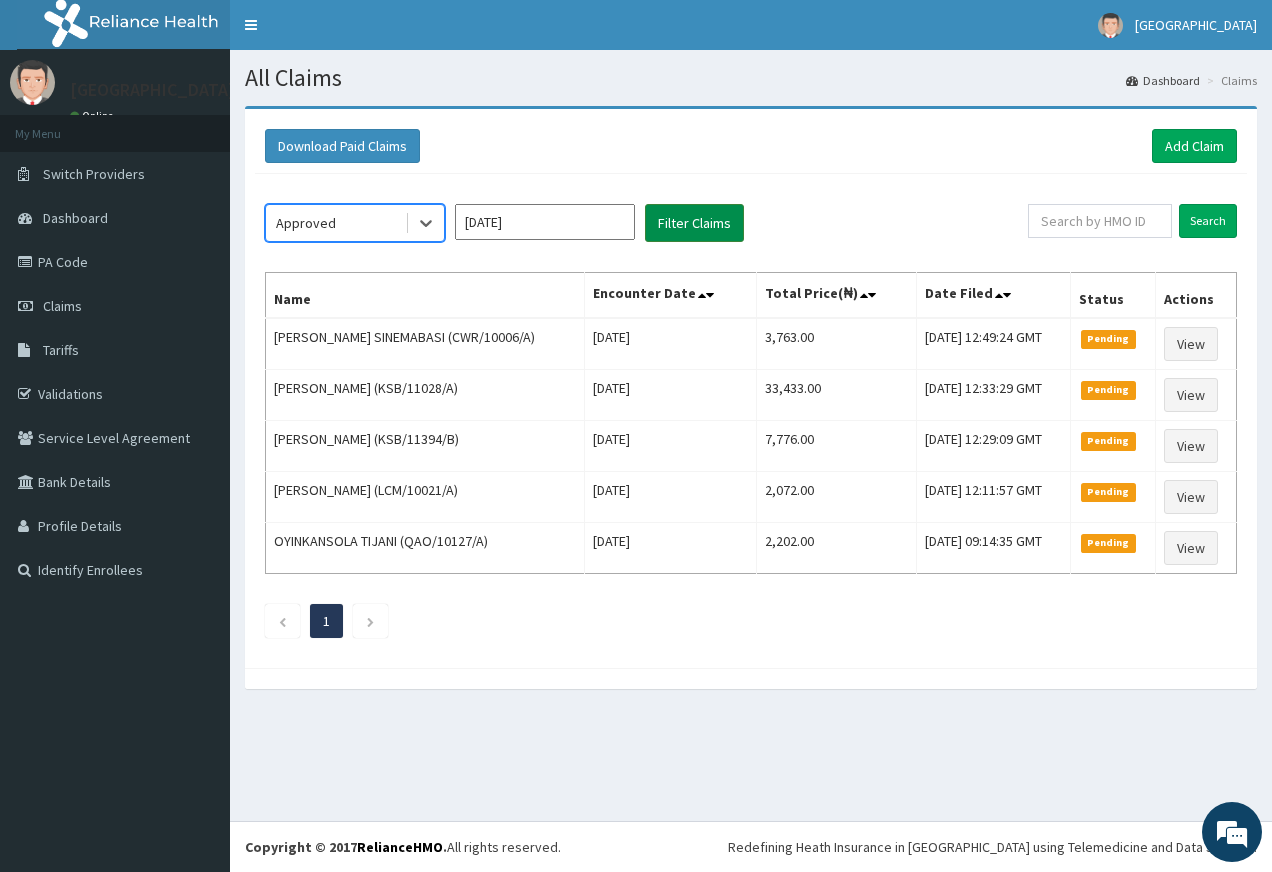 click on "Filter Claims" at bounding box center [694, 223] 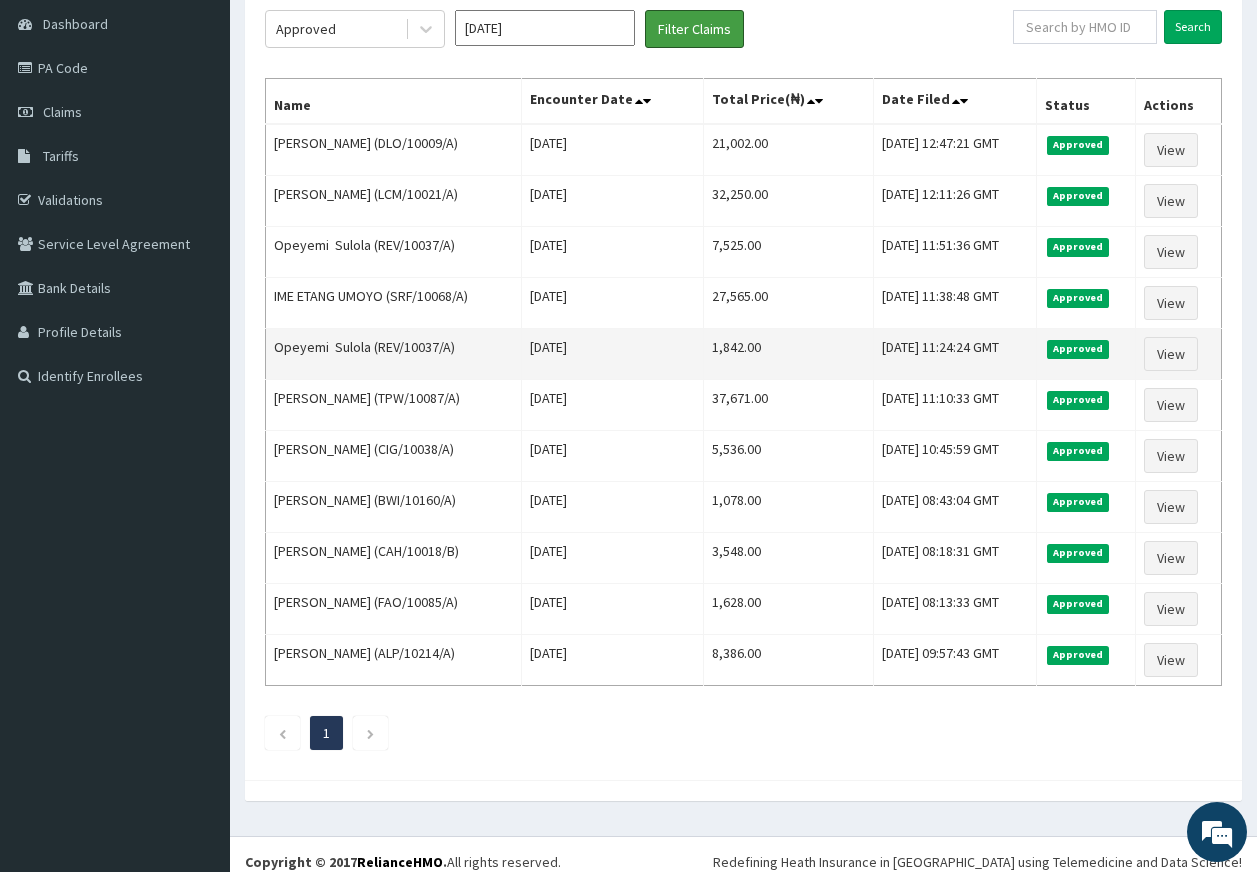 scroll, scrollTop: 200, scrollLeft: 0, axis: vertical 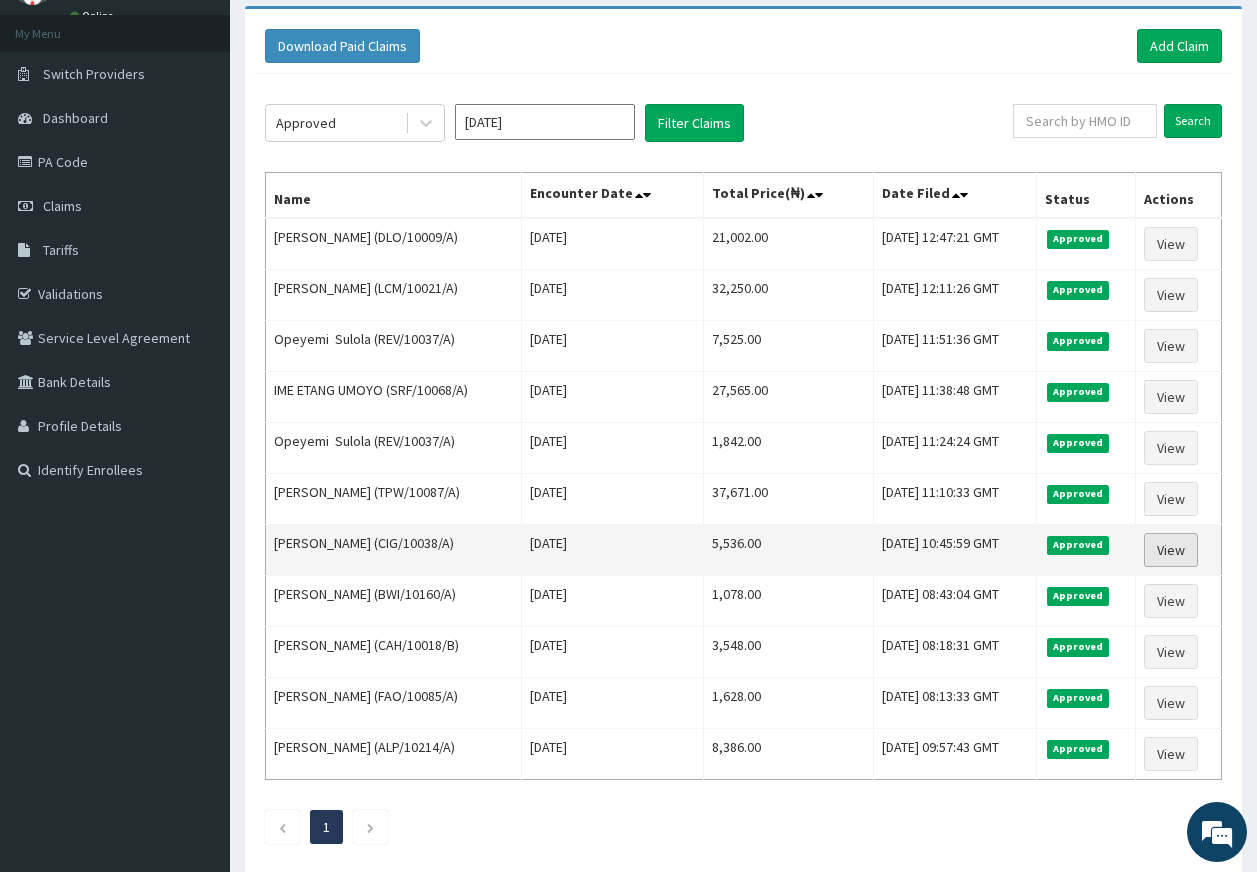 click on "View" at bounding box center [1171, 550] 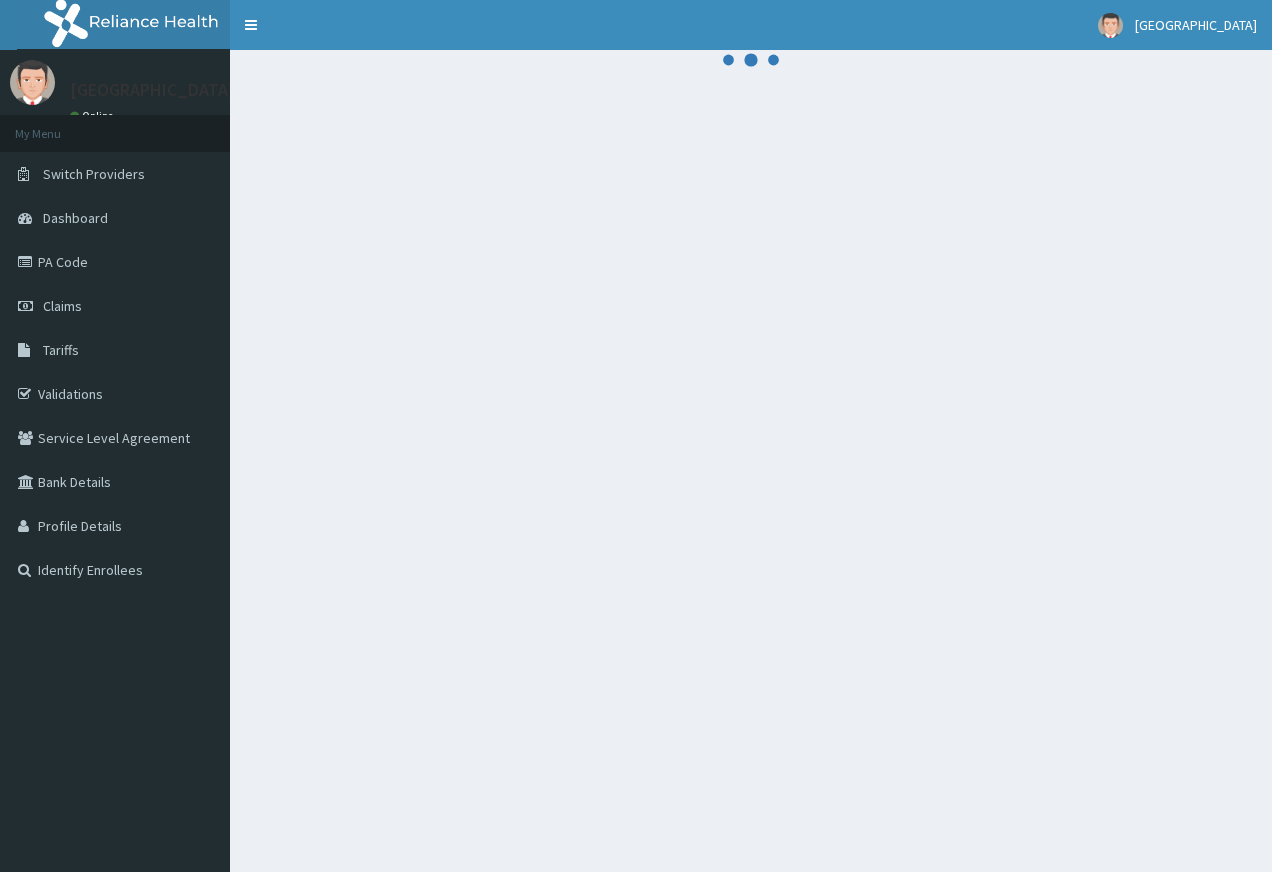 scroll, scrollTop: 0, scrollLeft: 0, axis: both 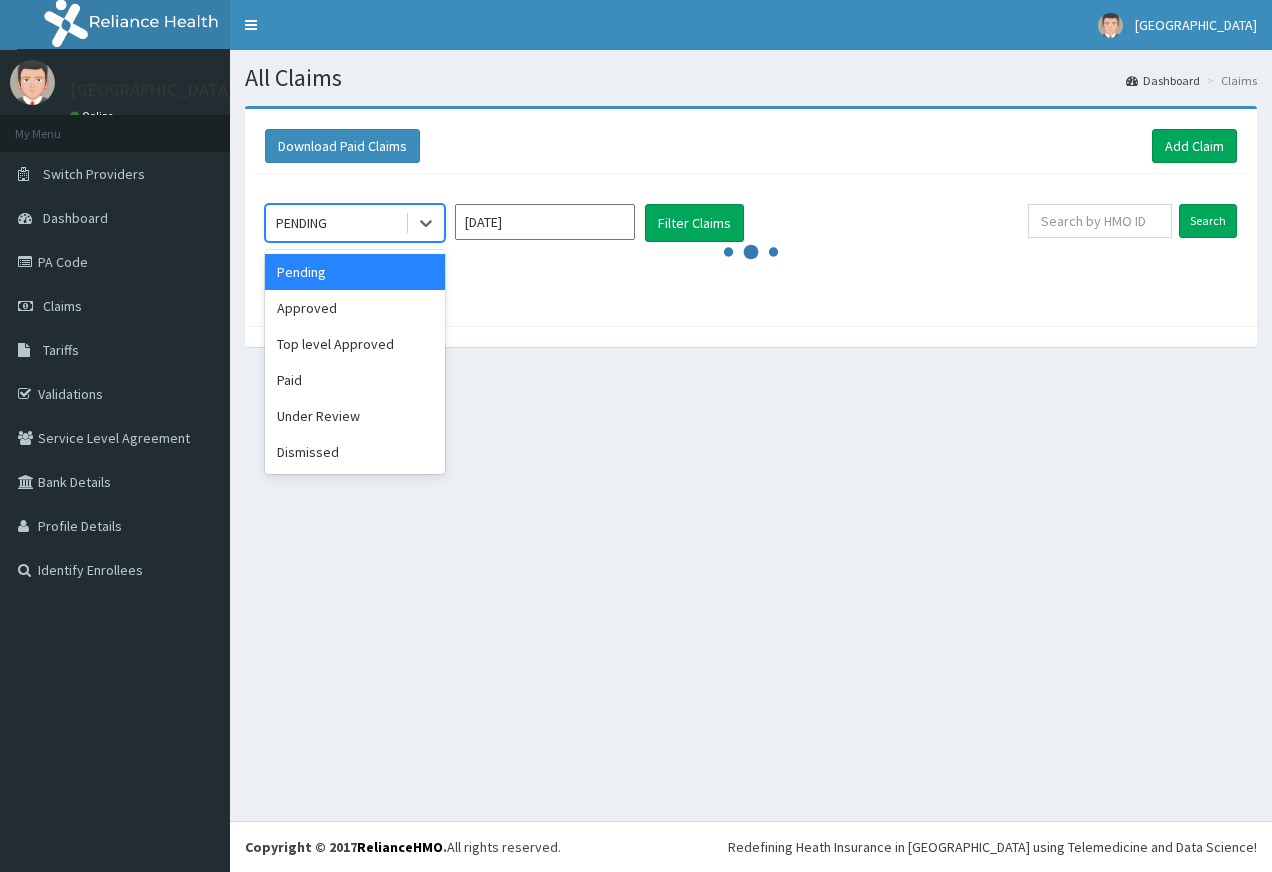 click 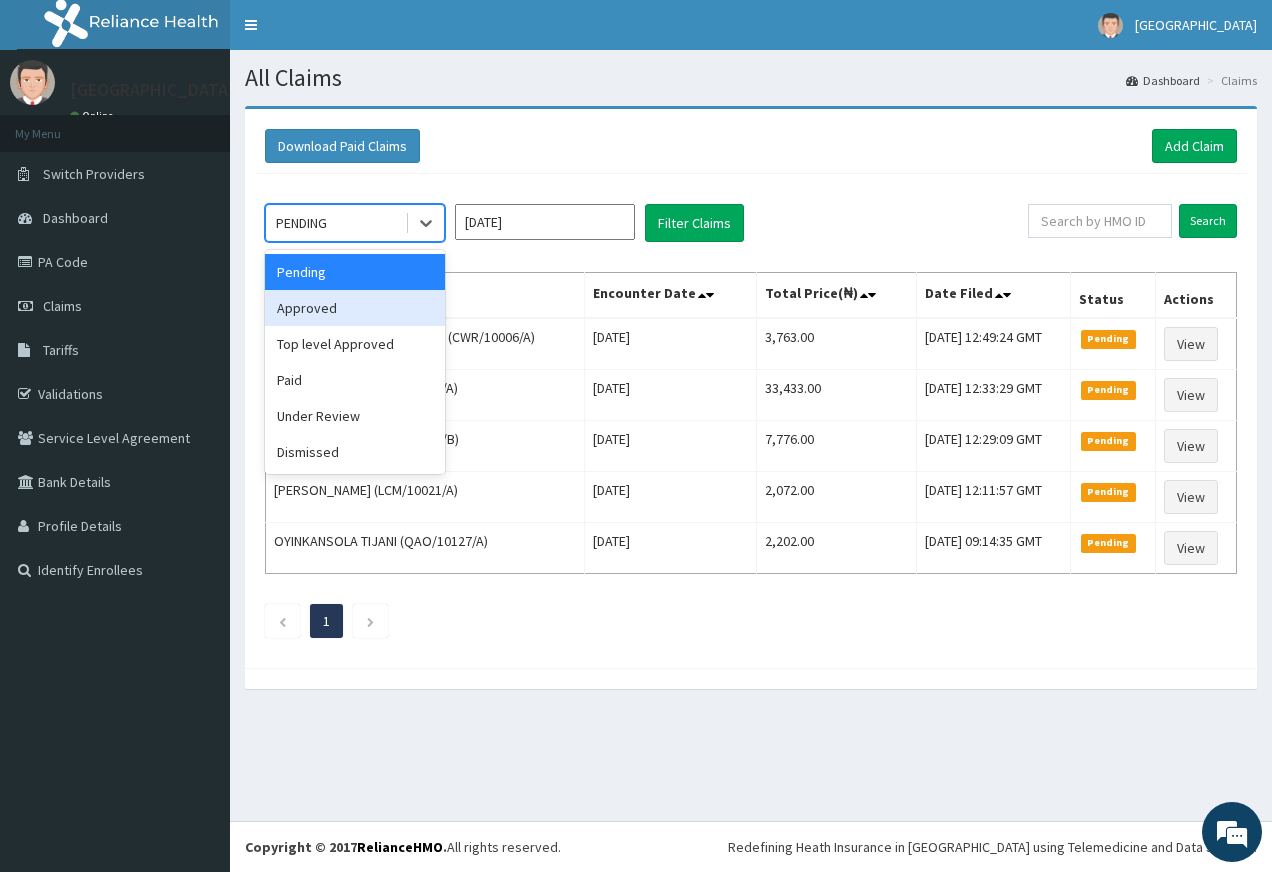 click on "Approved" at bounding box center [355, 308] 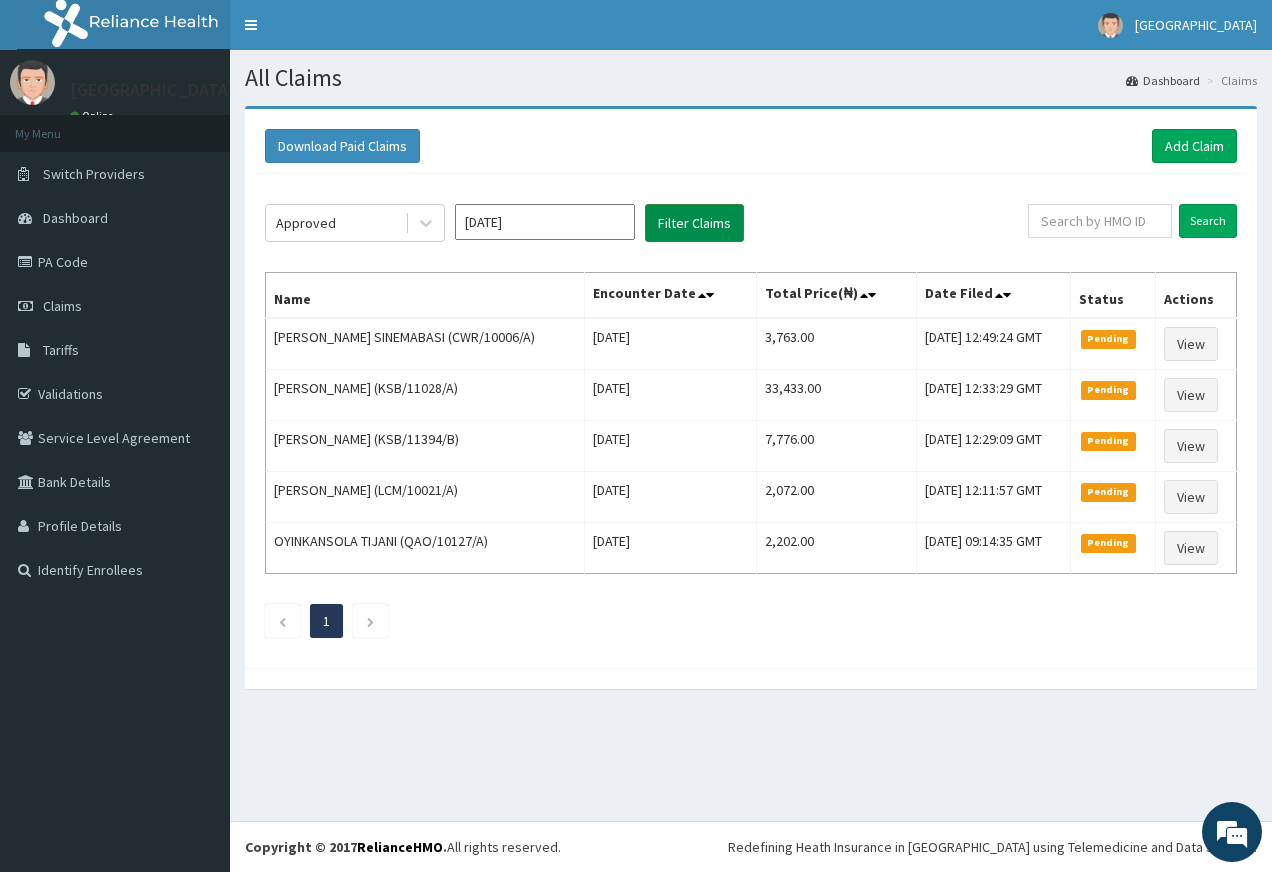 click on "Filter Claims" at bounding box center [694, 223] 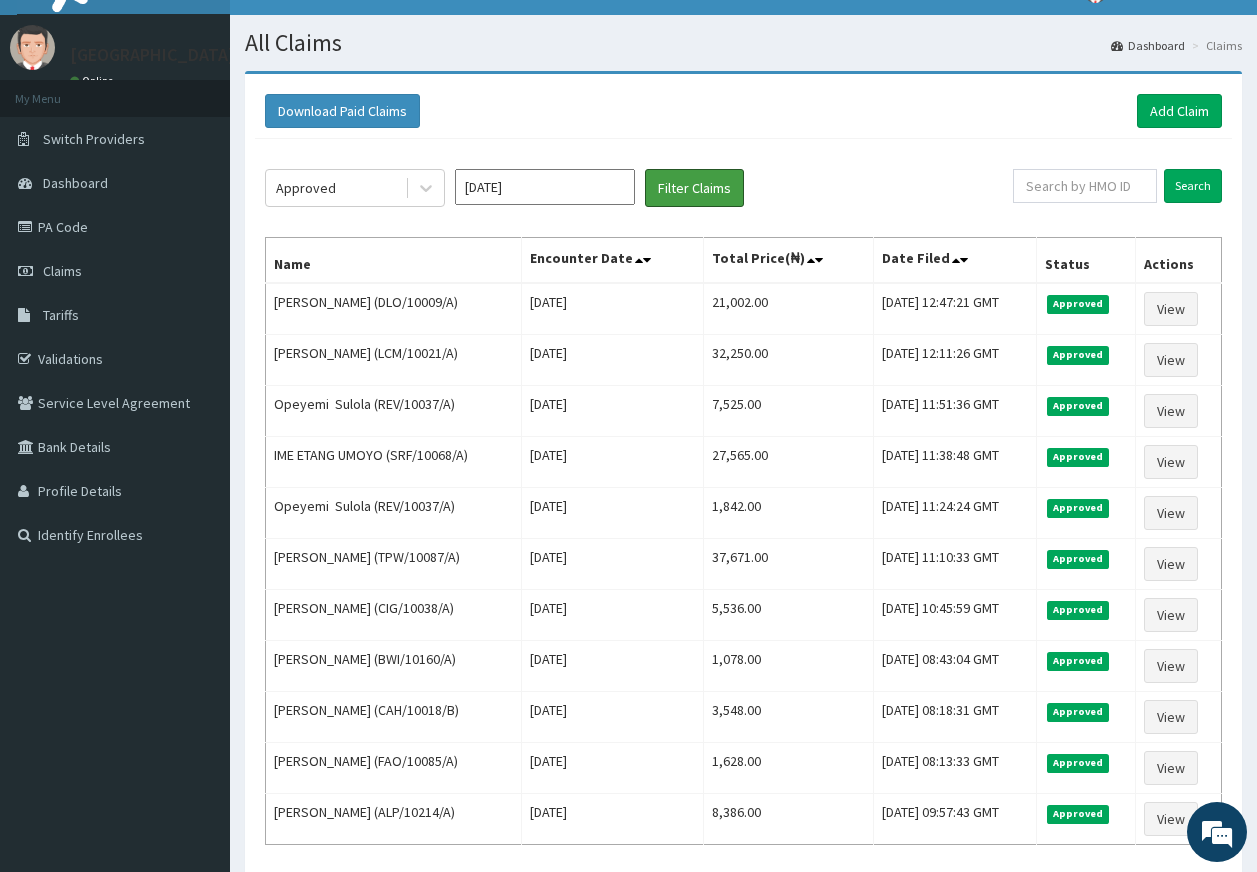 scroll, scrollTop: 0, scrollLeft: 0, axis: both 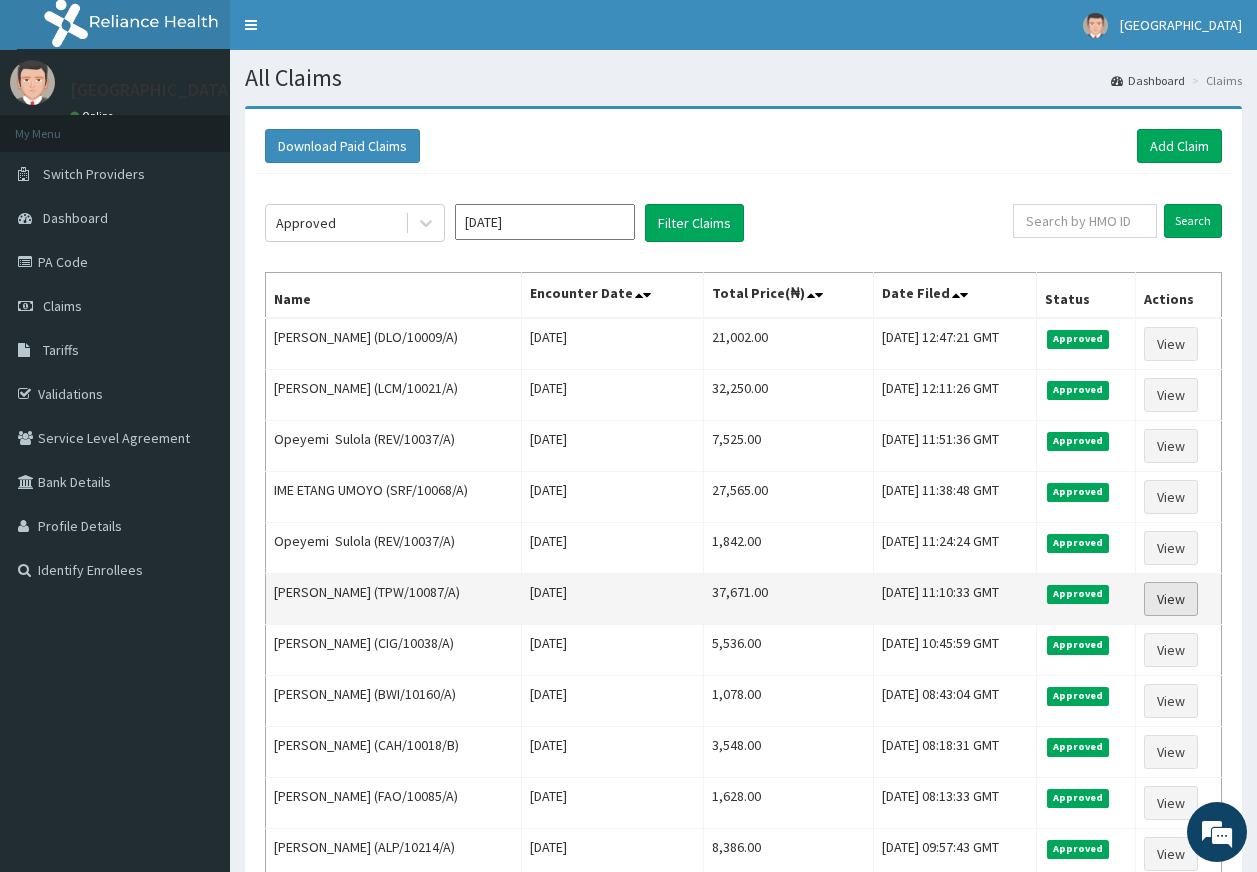 click on "View" at bounding box center [1171, 599] 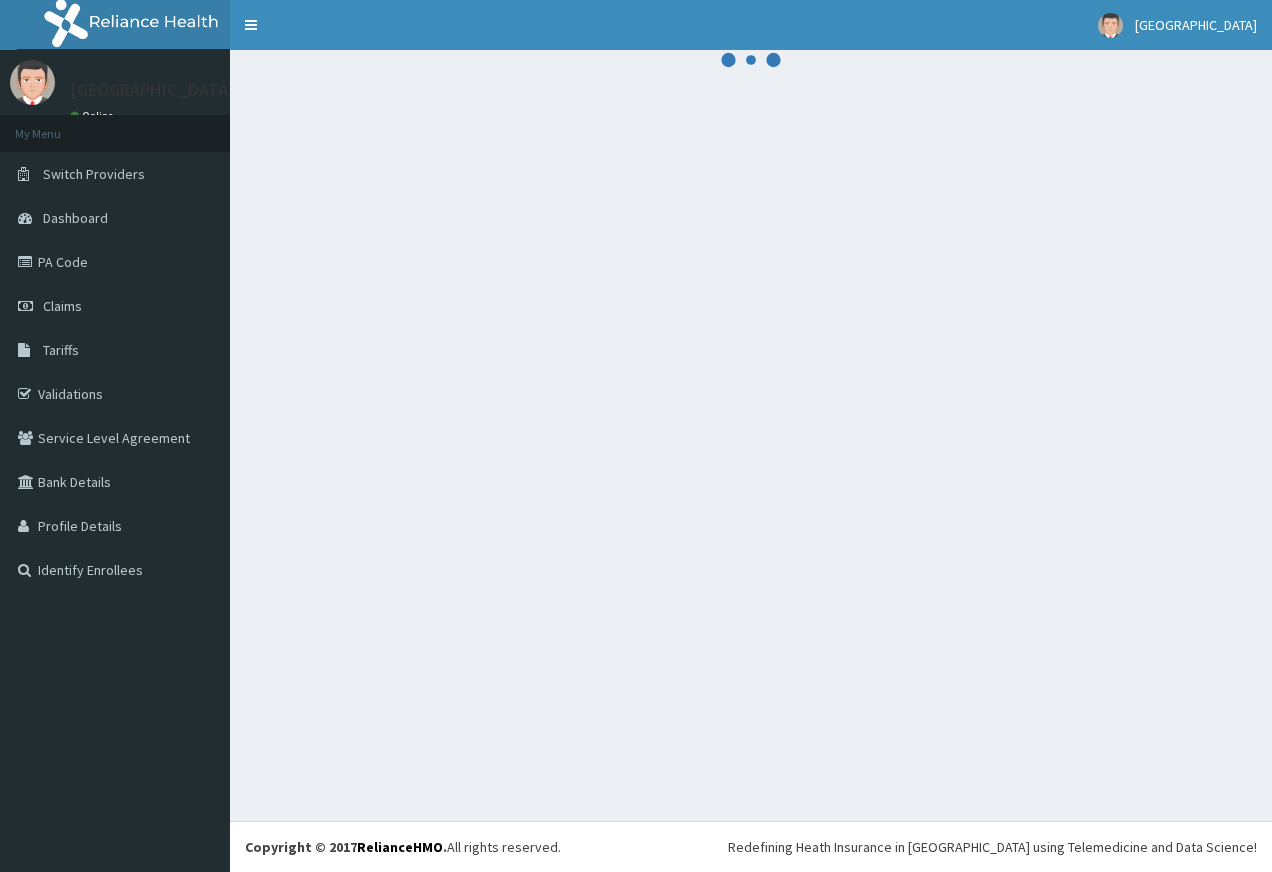 scroll, scrollTop: 0, scrollLeft: 0, axis: both 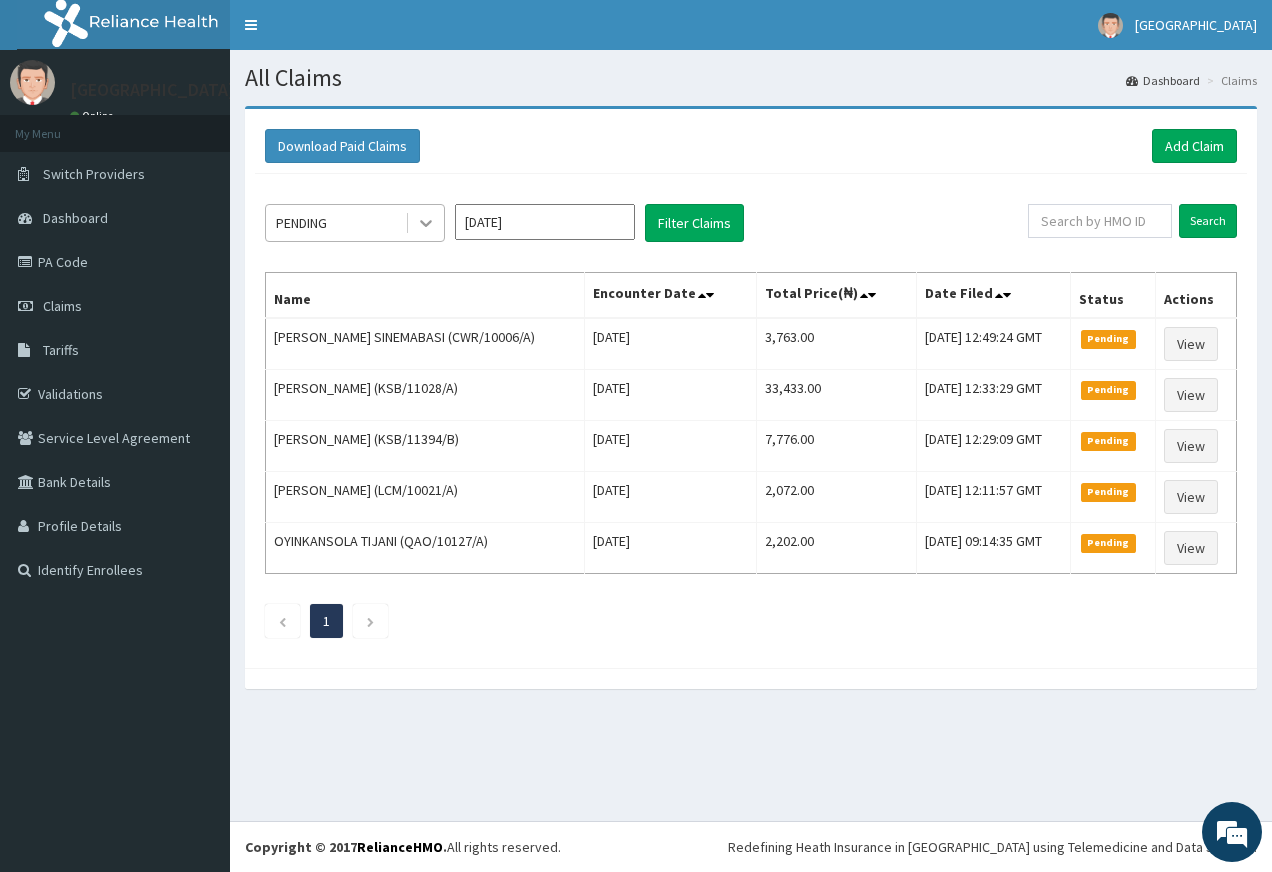 click 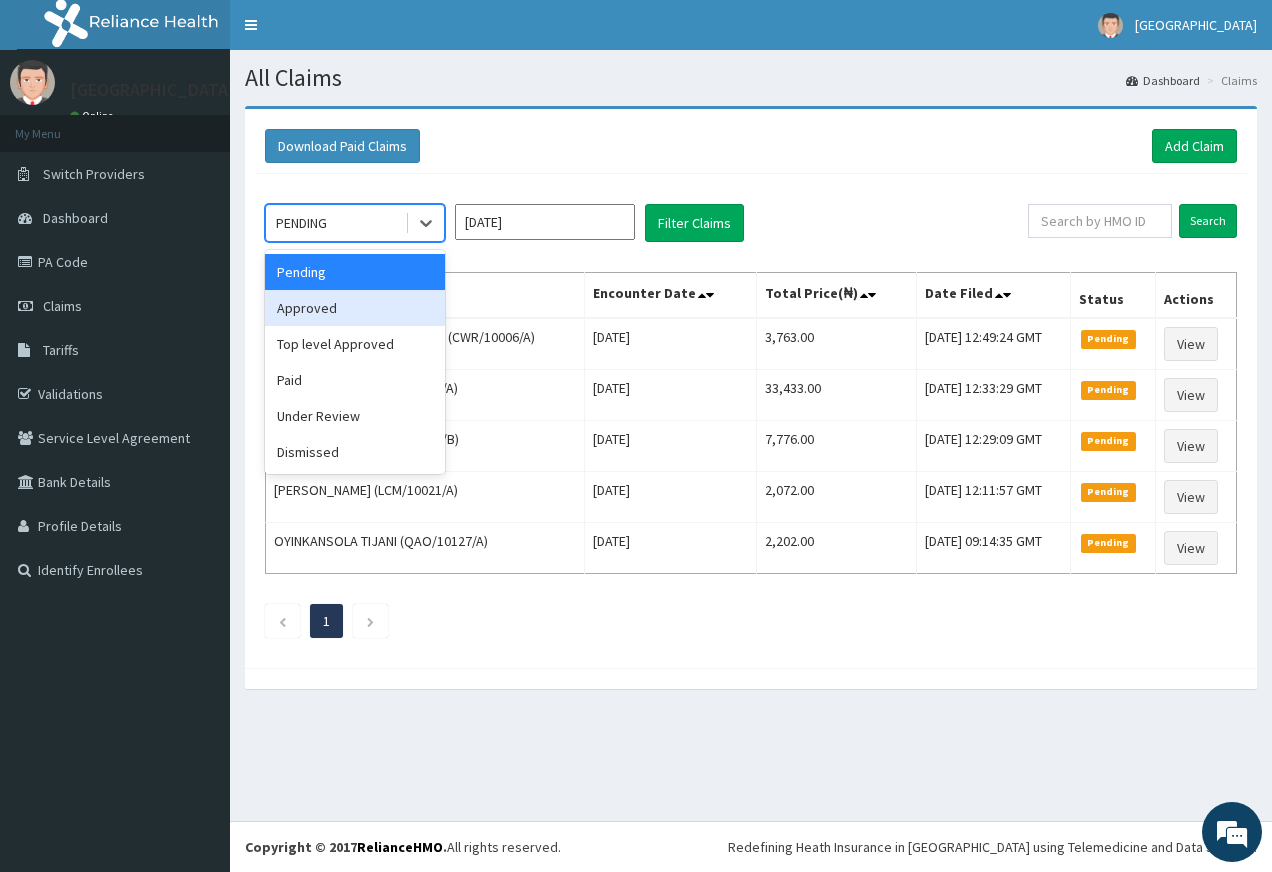 click on "Approved" at bounding box center [355, 308] 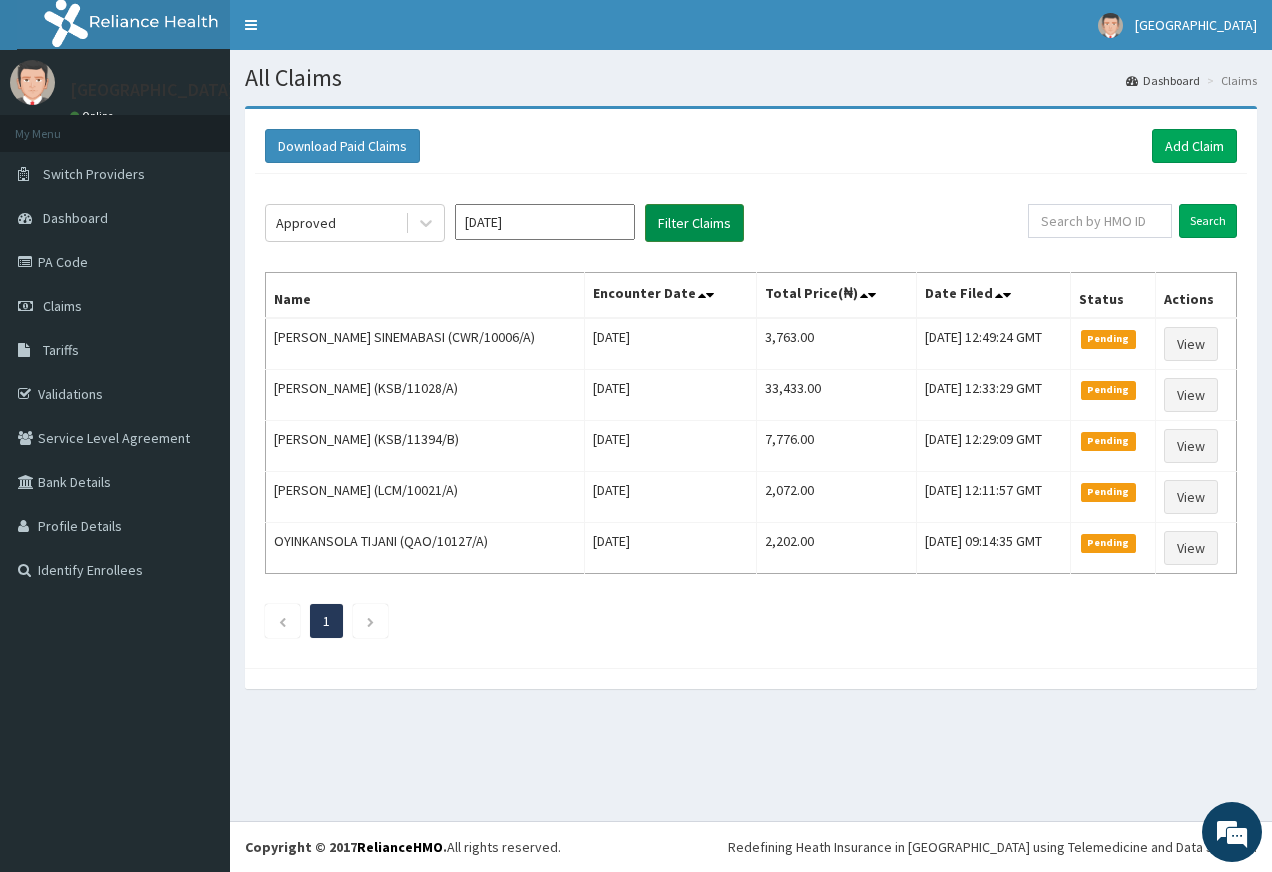 click on "Filter Claims" at bounding box center [694, 223] 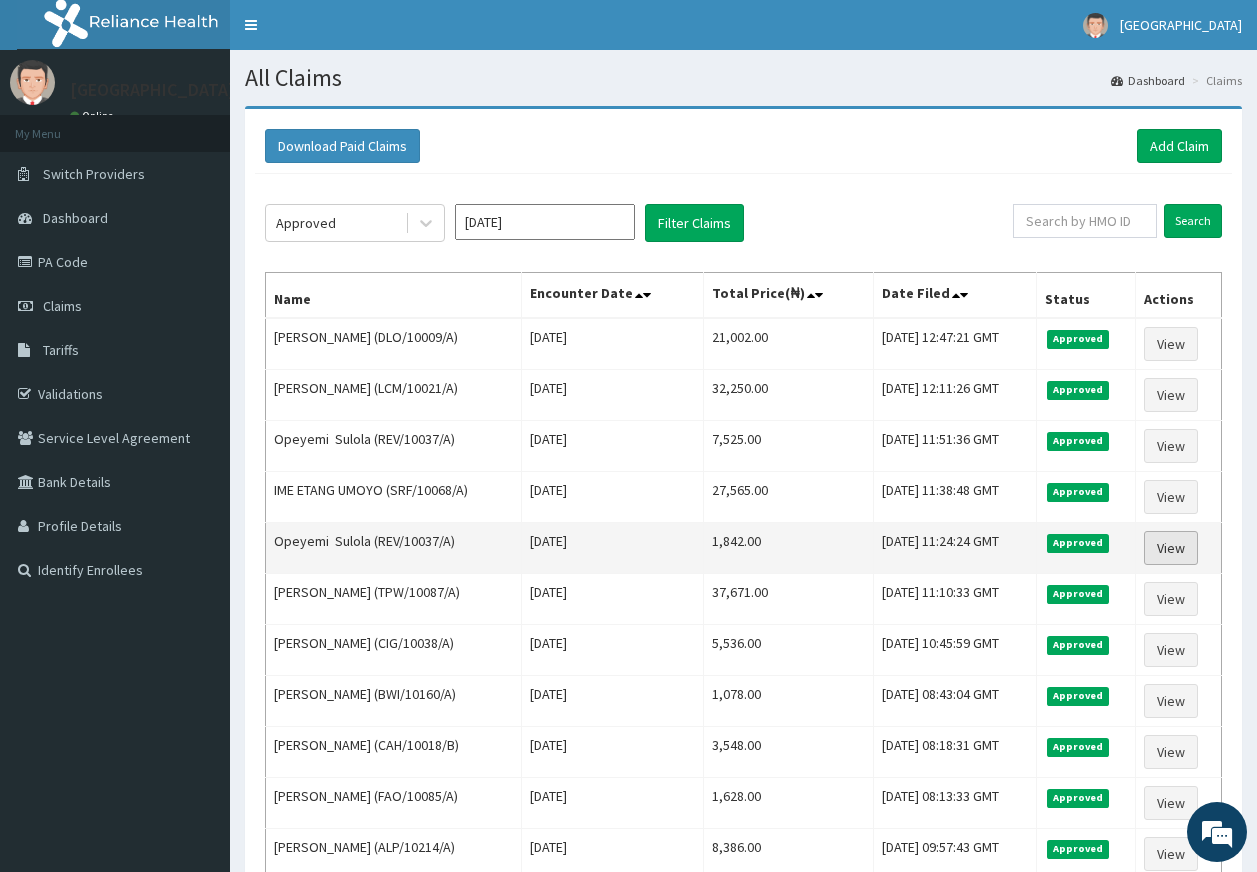 click on "View" at bounding box center [1171, 548] 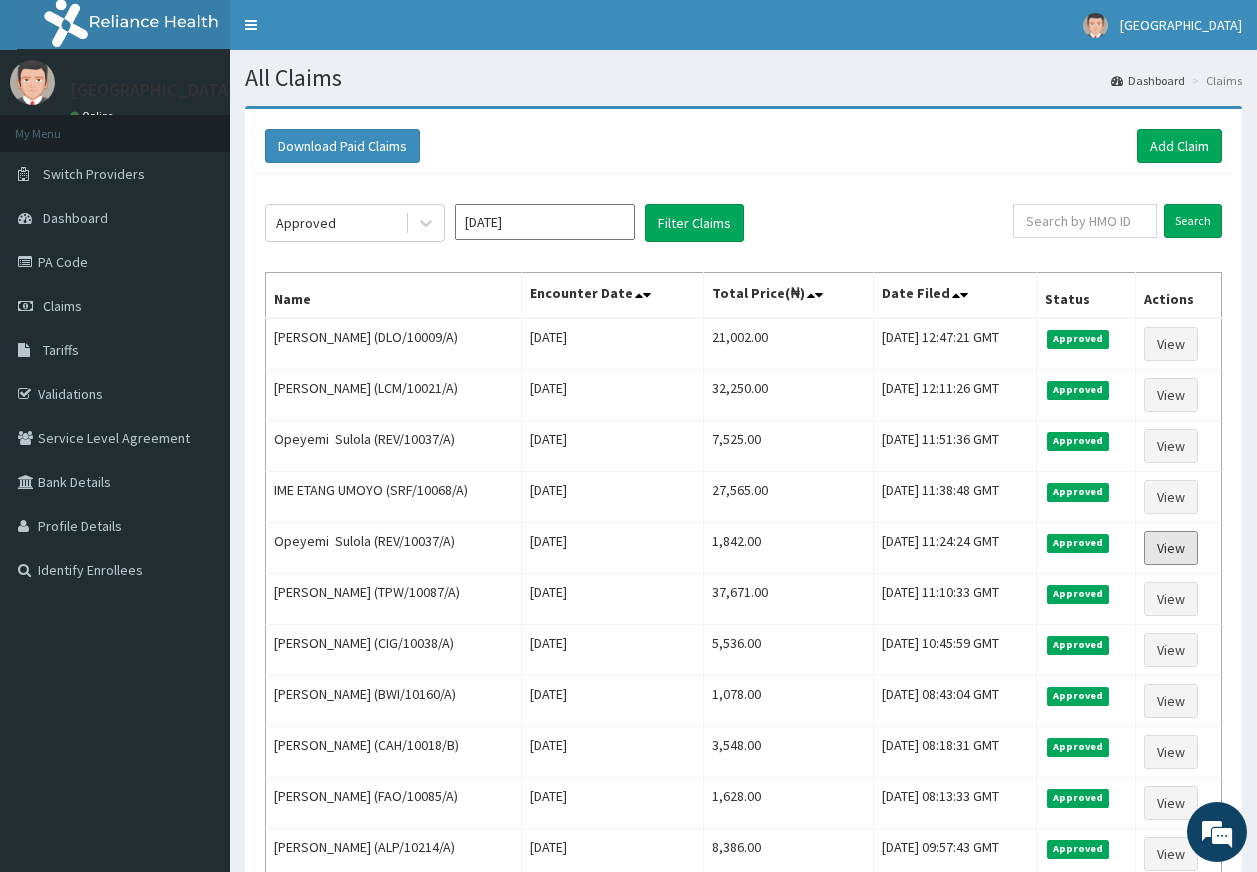 scroll, scrollTop: 0, scrollLeft: 0, axis: both 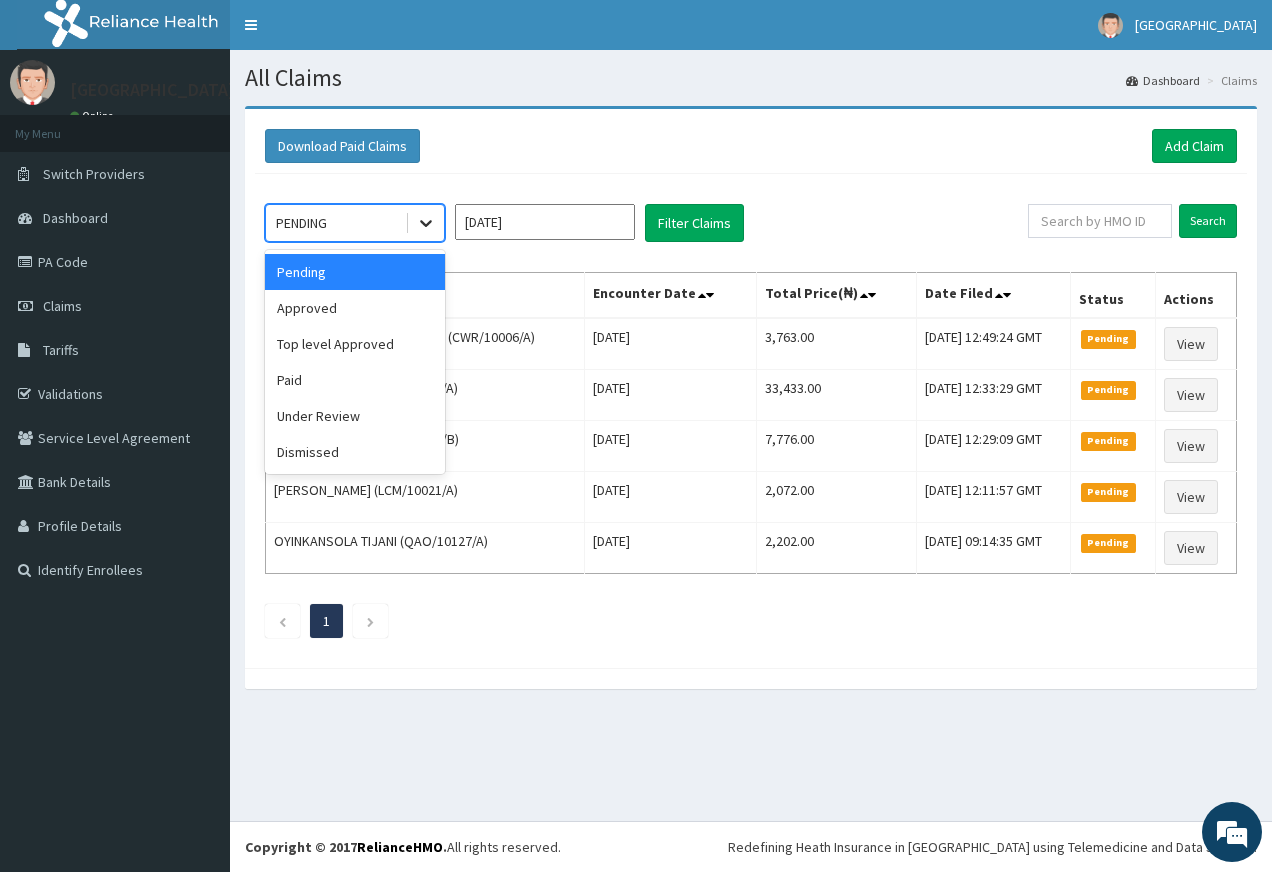 click 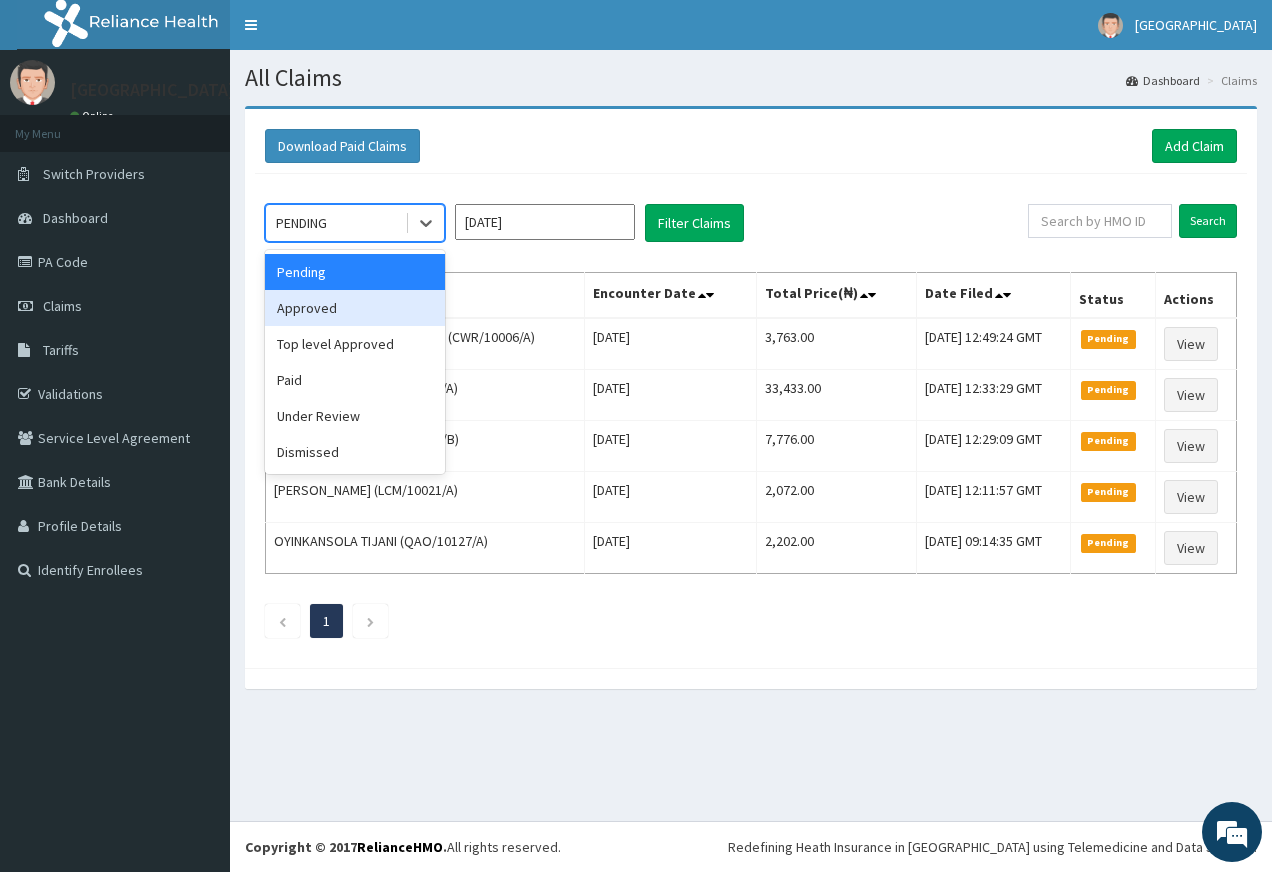 click on "Approved" at bounding box center (355, 308) 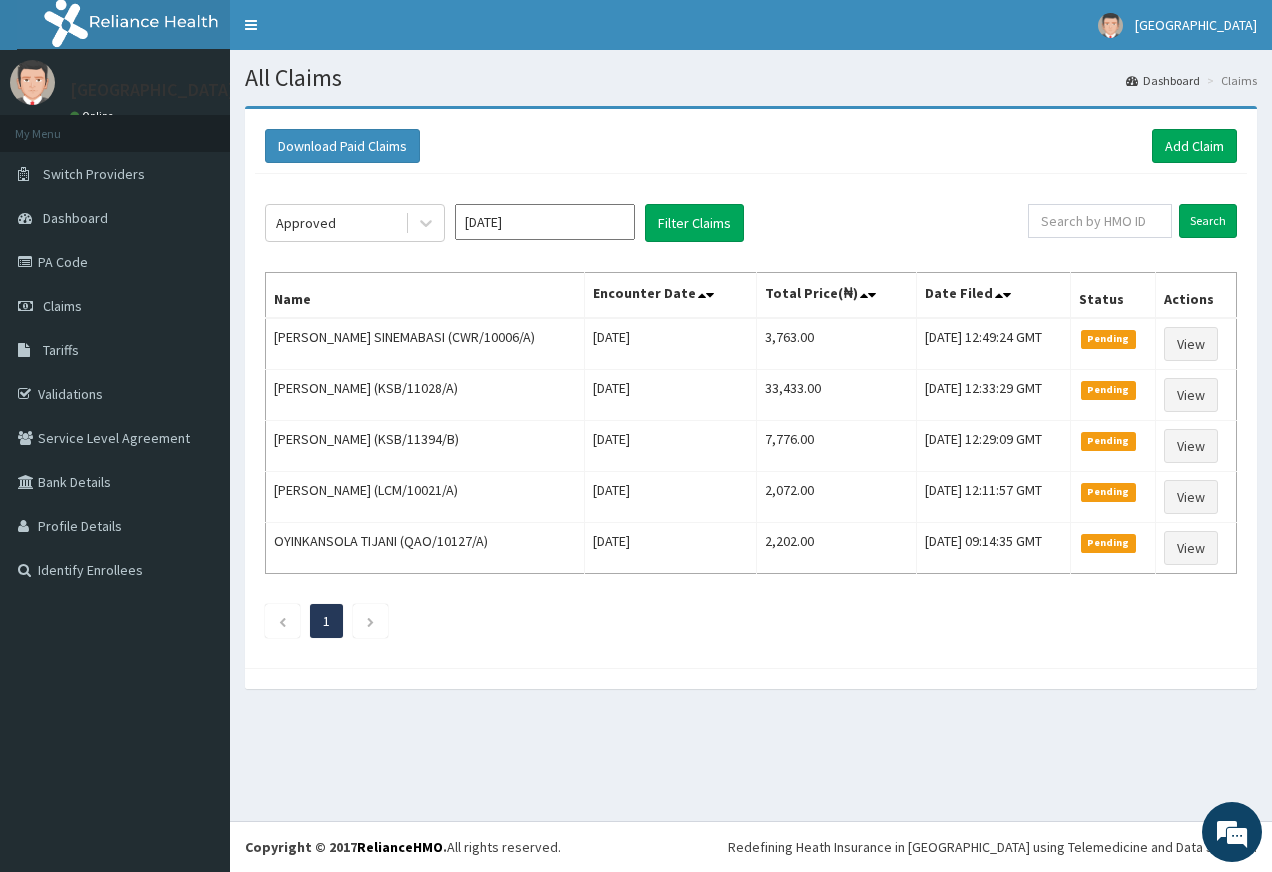 click on "Approved [DATE] Filter Claims Search Name Encounter Date Total Price(₦) Date Filed Status Actions [PERSON_NAME]  SINEMABASI (CWR/10006/A) [DATE] 3,763.00 [DATE] 12:49:24 GMT Pending View [PERSON_NAME] (KSB/11028/A) [DATE] 33,433.00 [DATE] 12:33:29 GMT Pending View [PERSON_NAME] (KSB/11394/B) [DATE] 7,776.00 [DATE] 12:29:09 GMT Pending View [PERSON_NAME] (LCM/10021/A) [DATE] 2,072.00 [DATE] 12:11:57 GMT Pending View OYINKANSOLA TIJANI (QAO/10127/A) [DATE] 2,202.00 [DATE] 09:14:35 GMT Pending View 1" 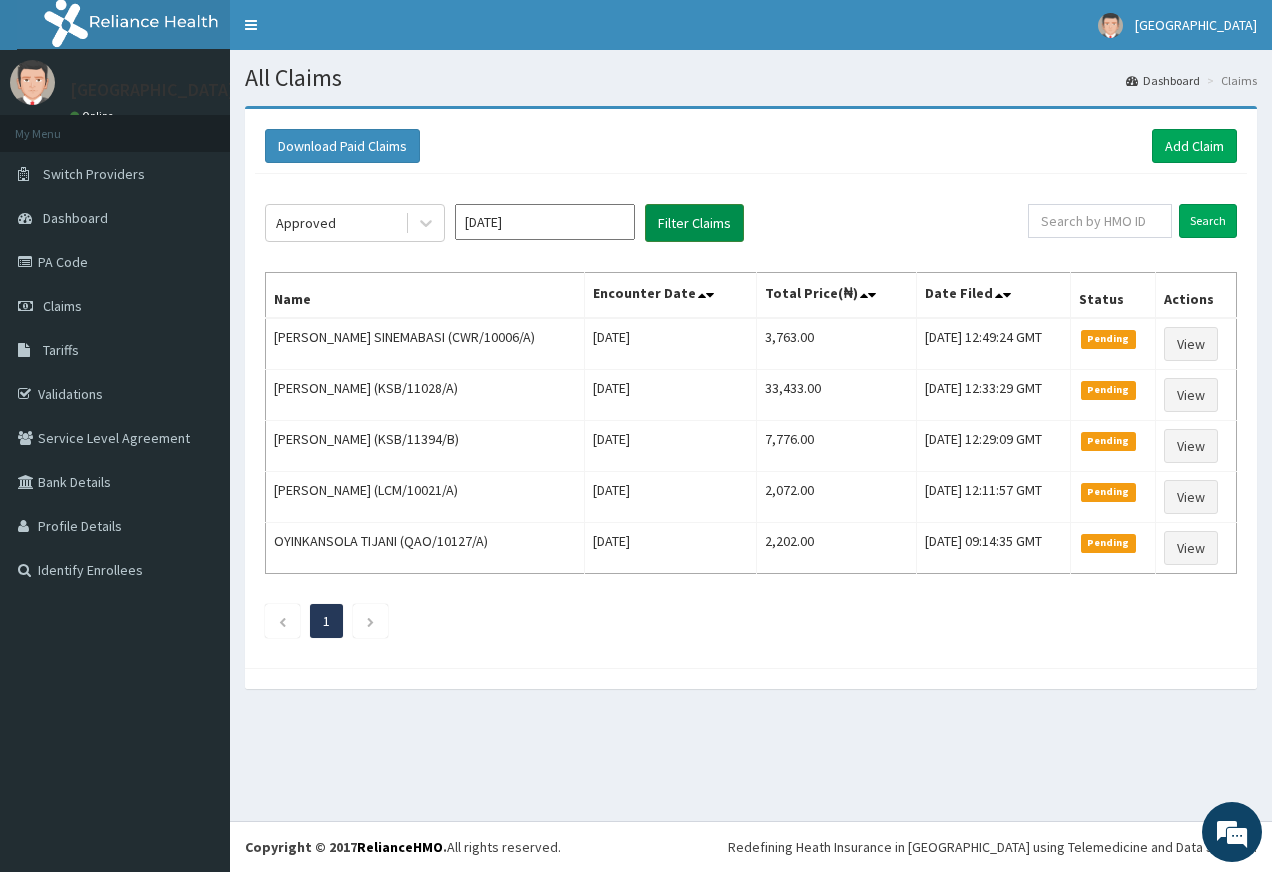 click on "Filter Claims" at bounding box center (694, 223) 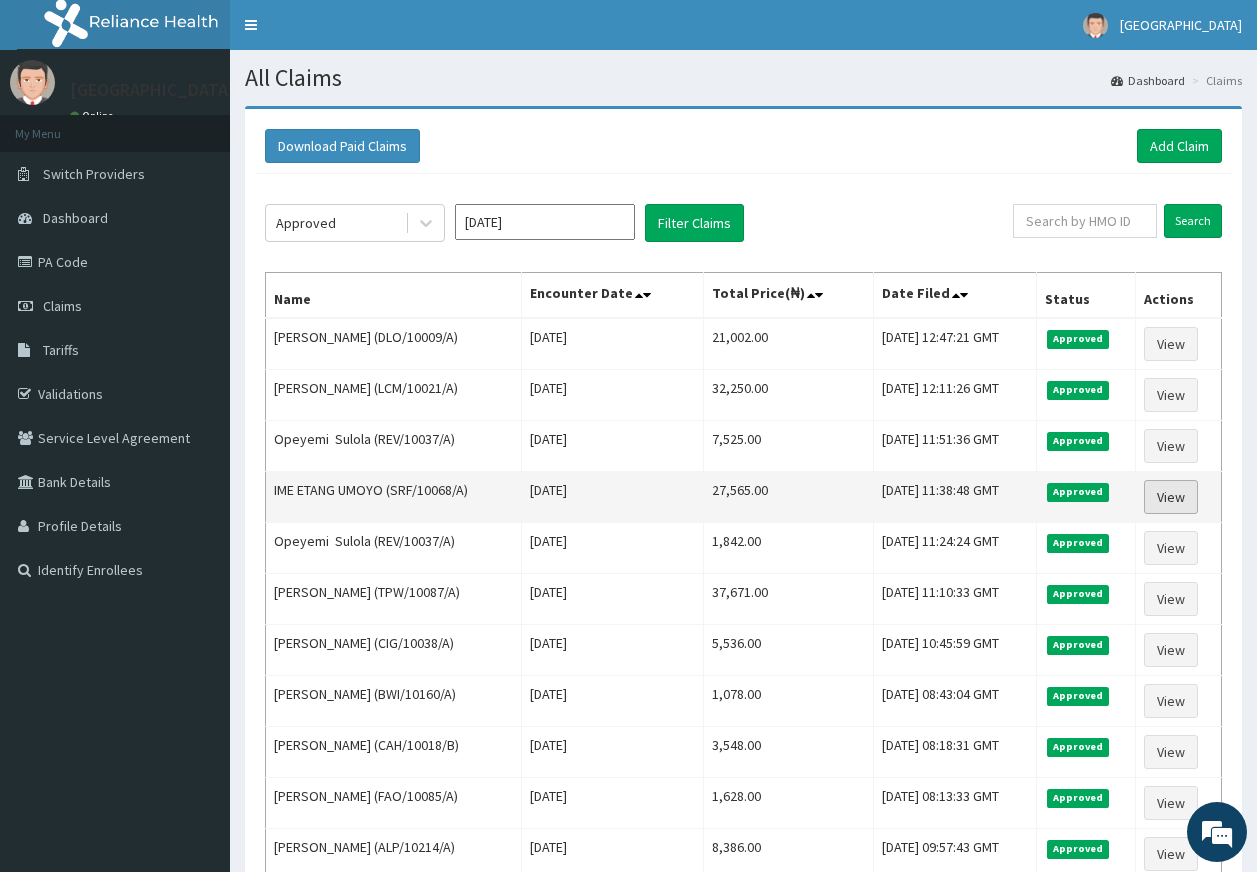 click on "View" at bounding box center [1171, 497] 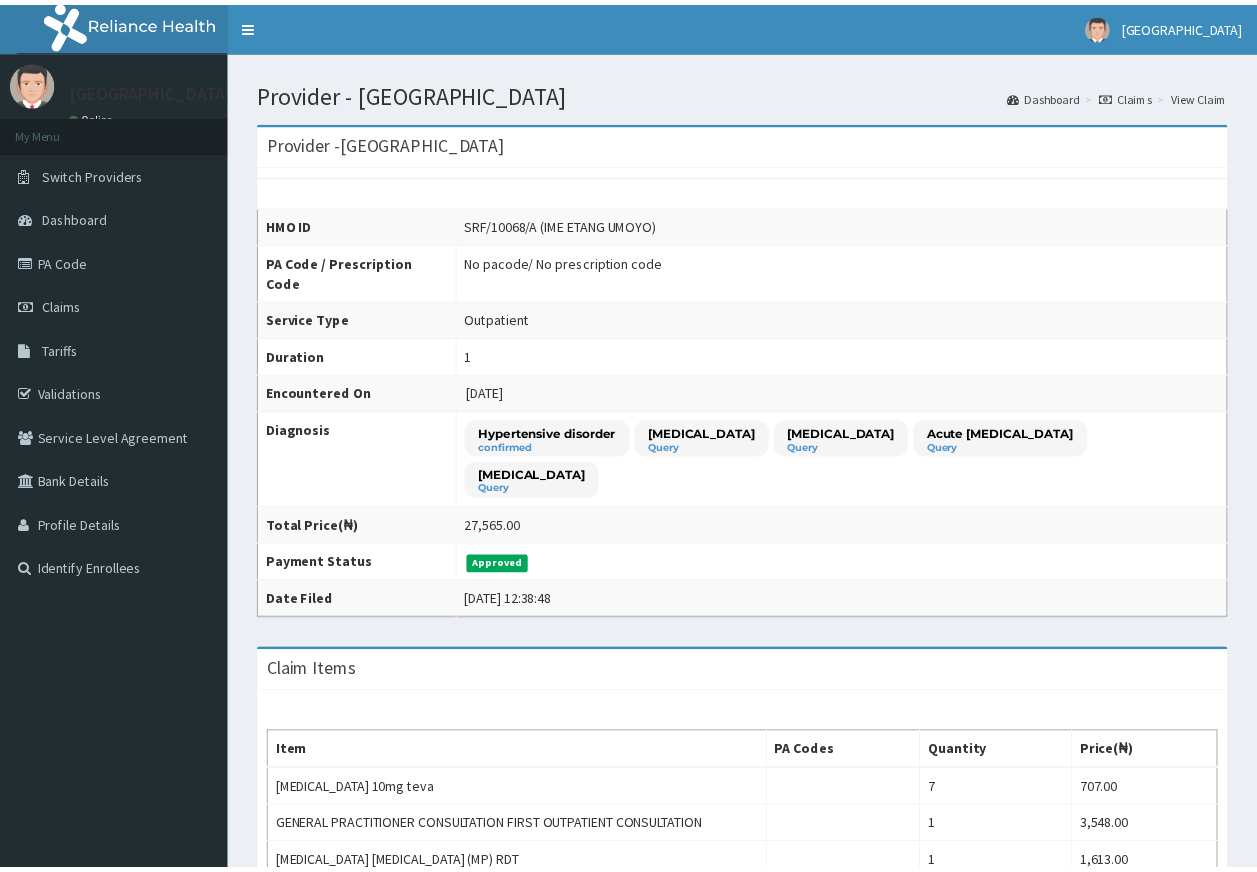 scroll, scrollTop: 0, scrollLeft: 0, axis: both 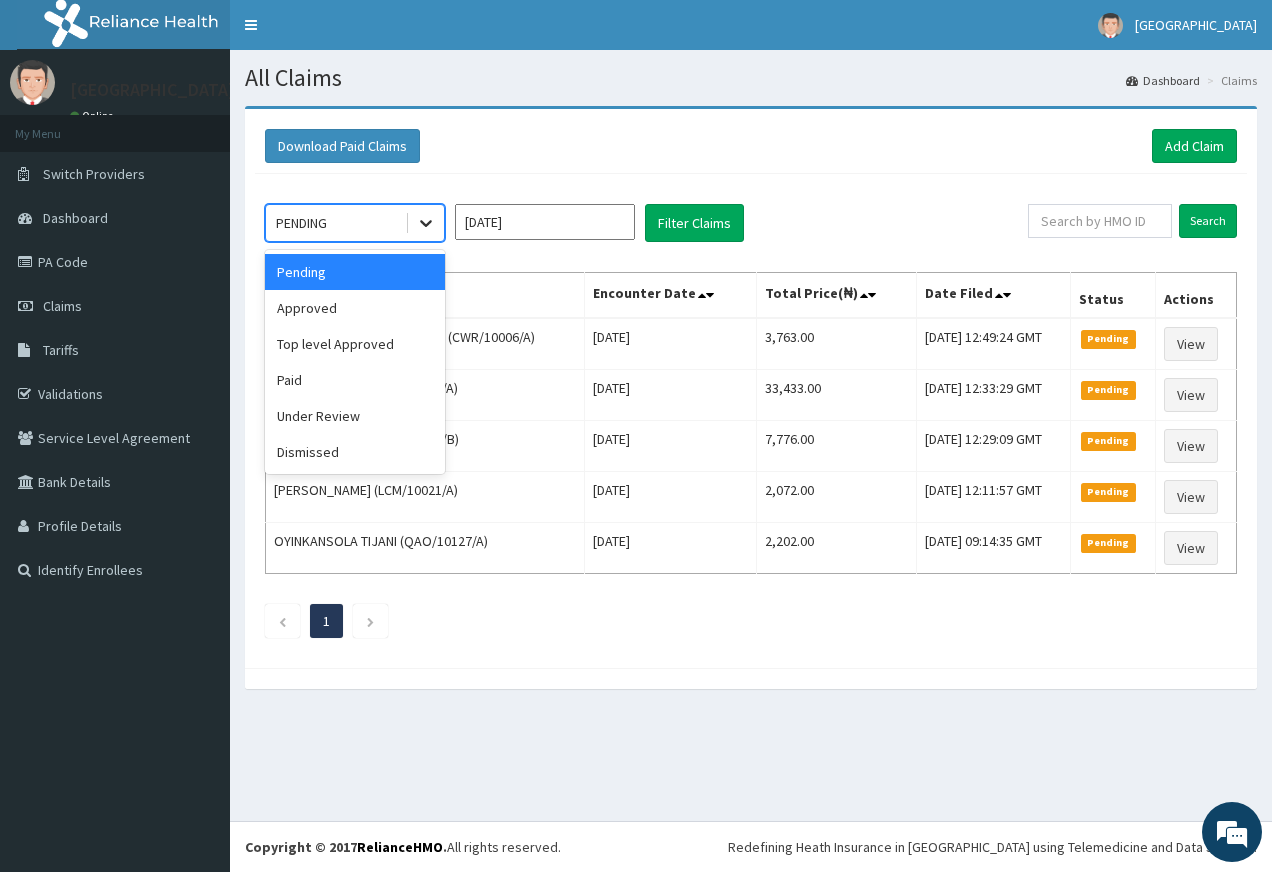 click 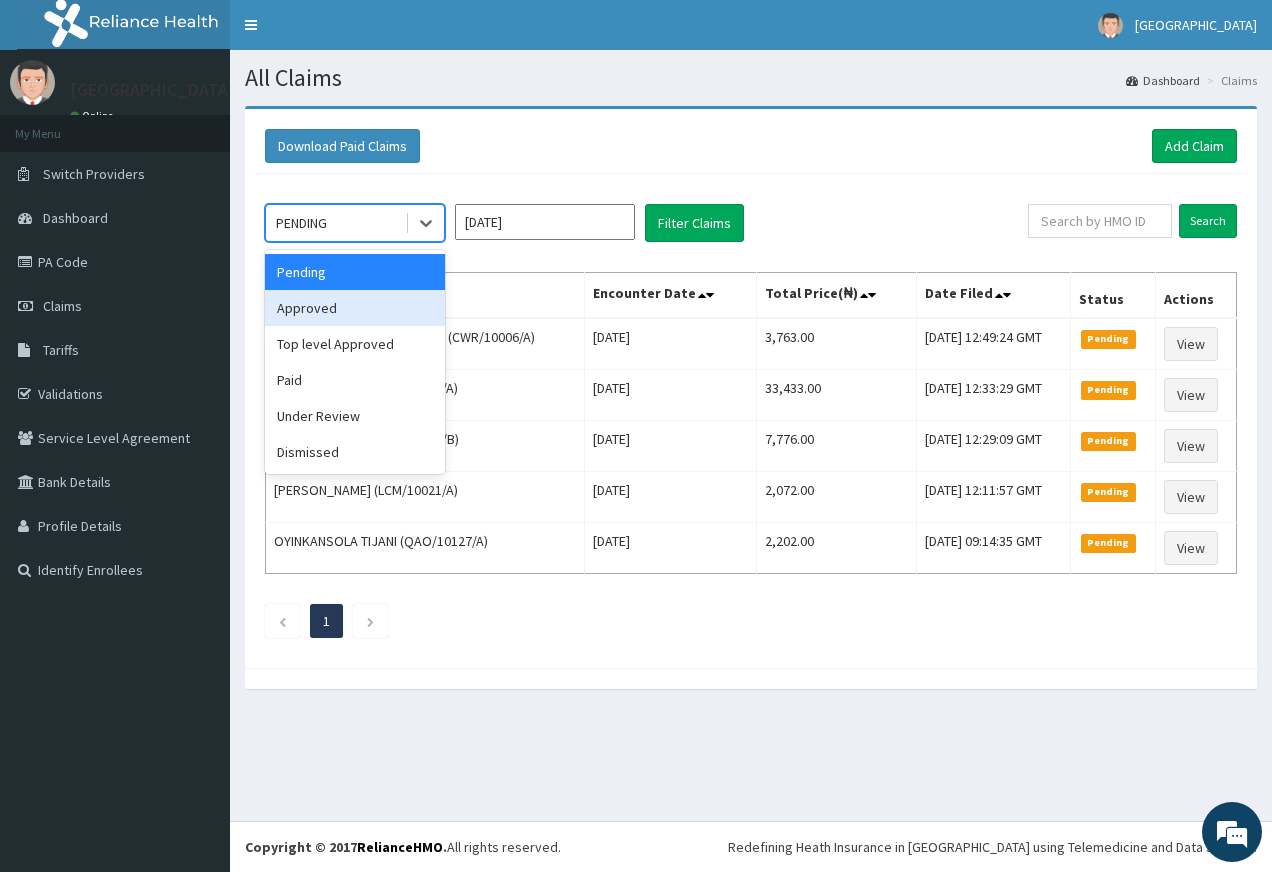 click on "Approved" at bounding box center (355, 308) 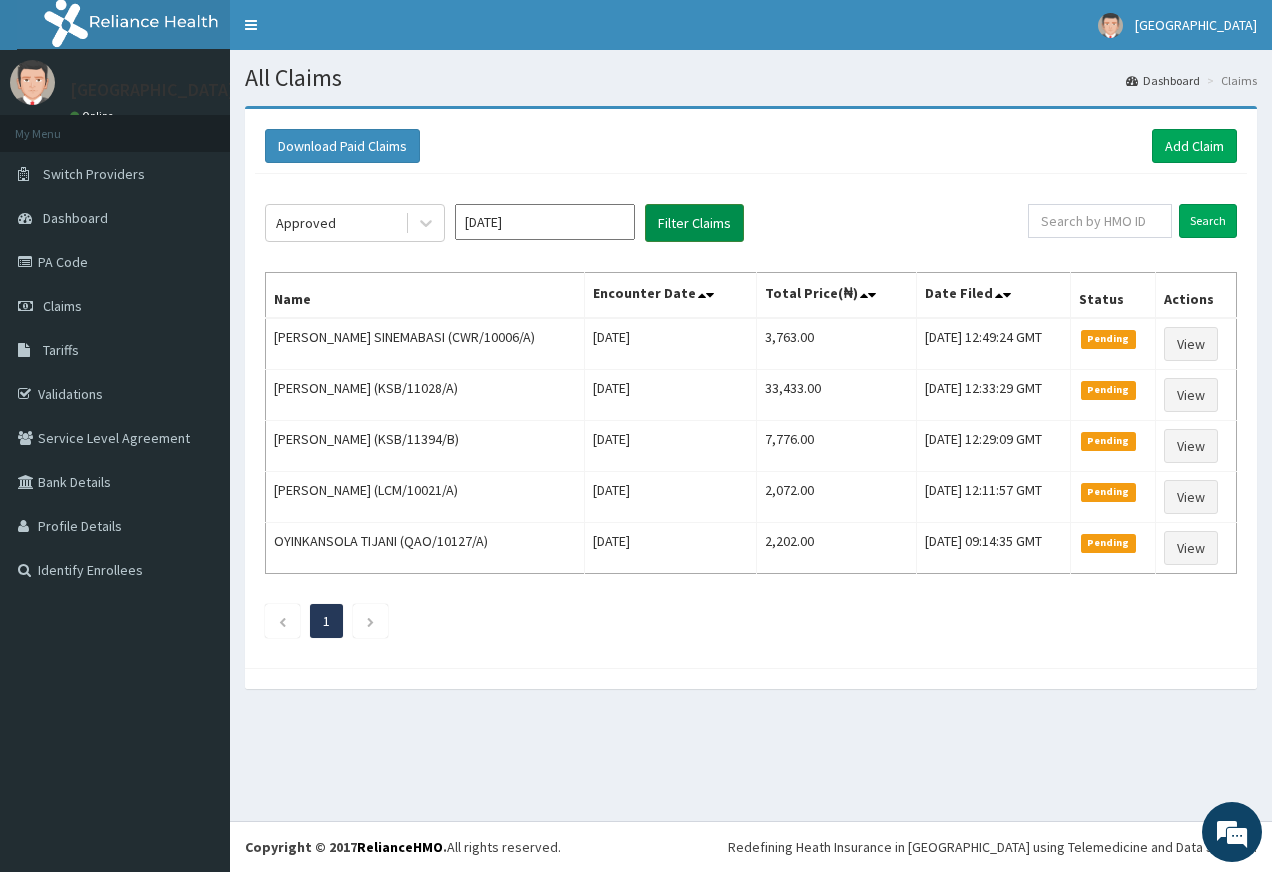 click on "Filter Claims" at bounding box center (694, 223) 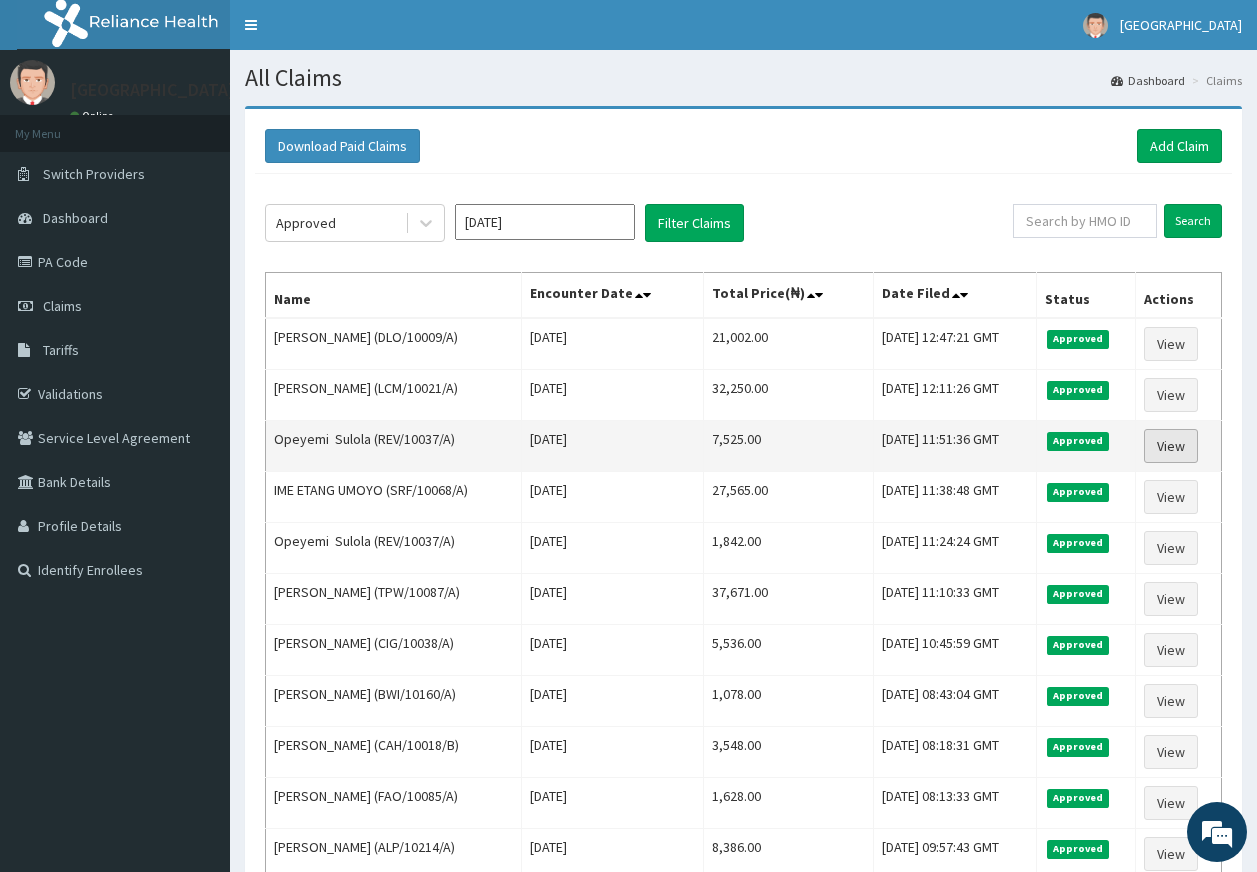 click on "View" at bounding box center (1171, 446) 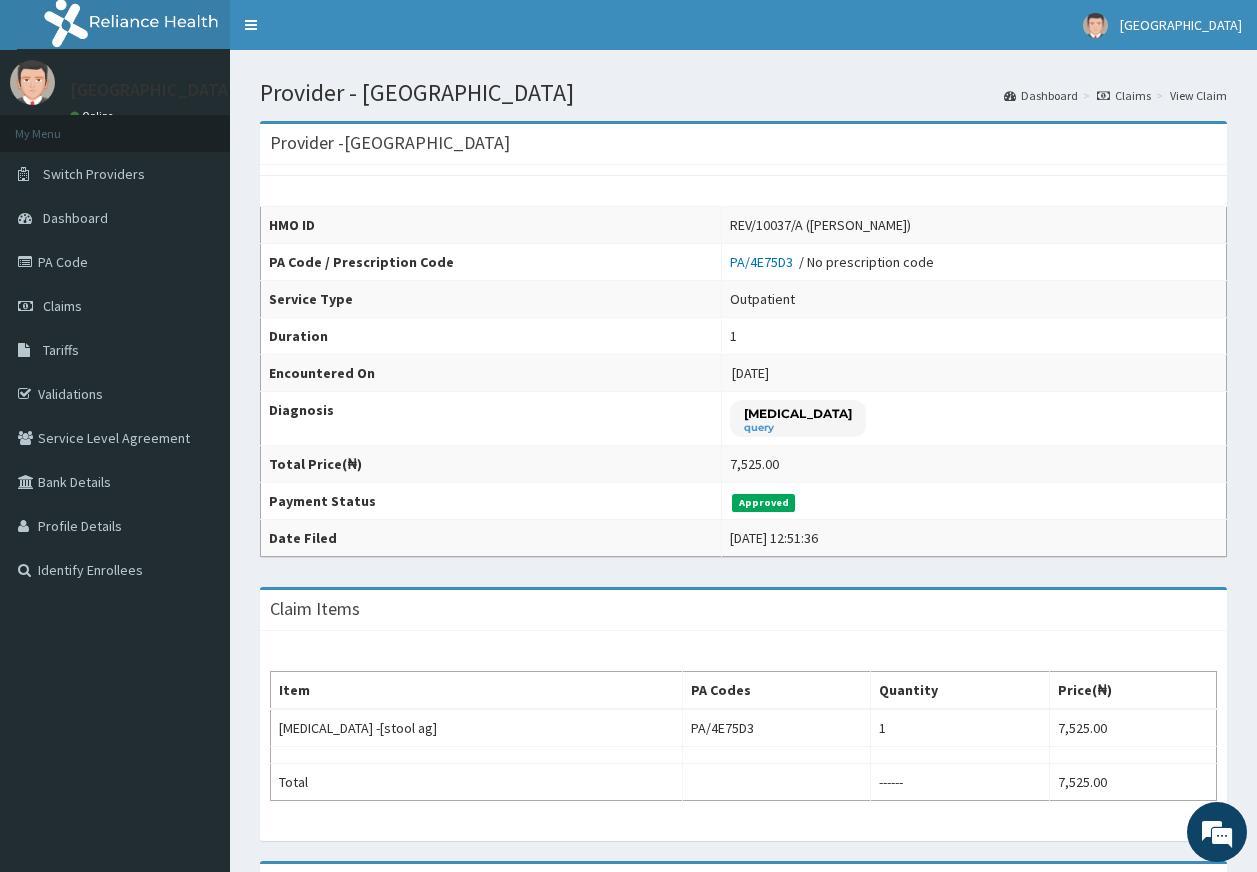 scroll, scrollTop: 0, scrollLeft: 0, axis: both 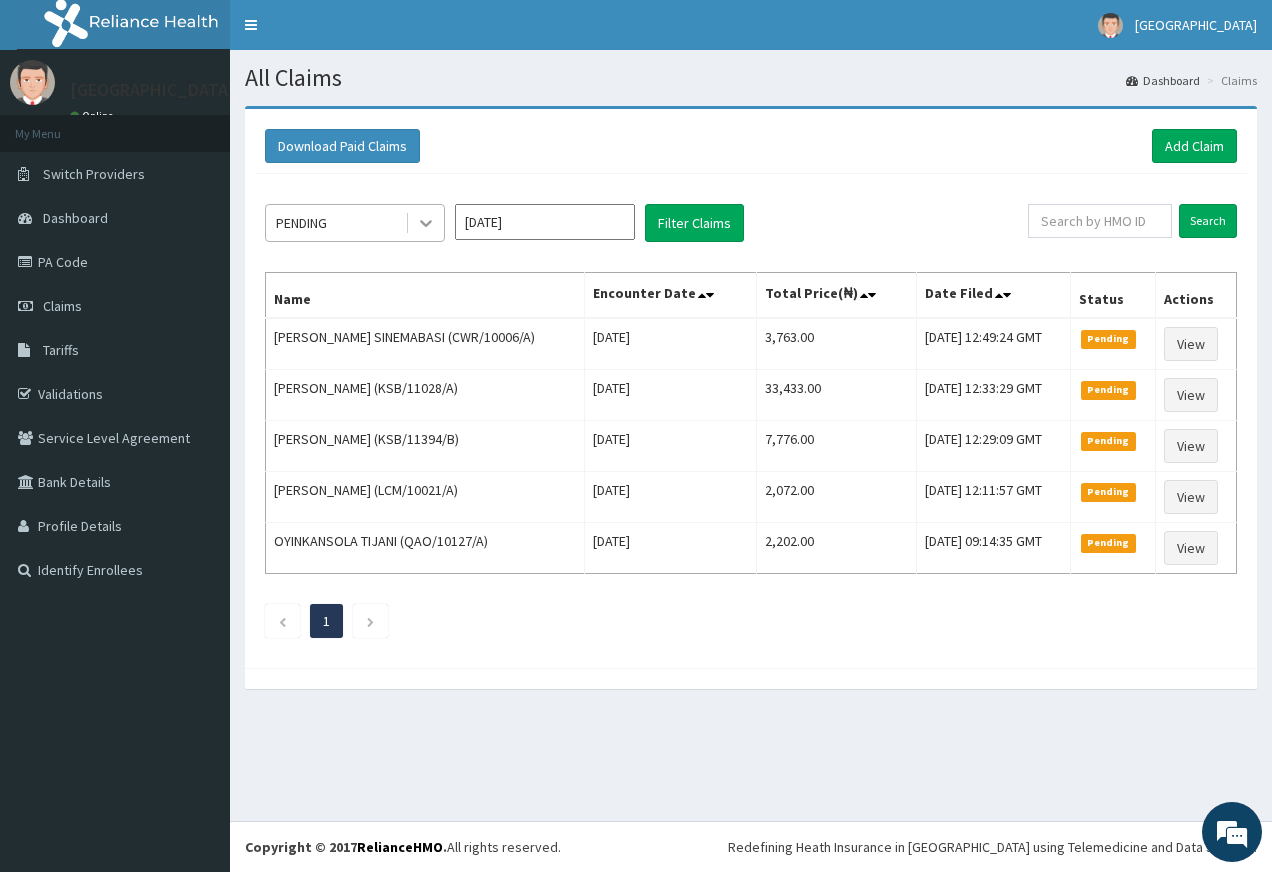 drag, startPoint x: 421, startPoint y: 219, endPoint x: 421, endPoint y: 241, distance: 22 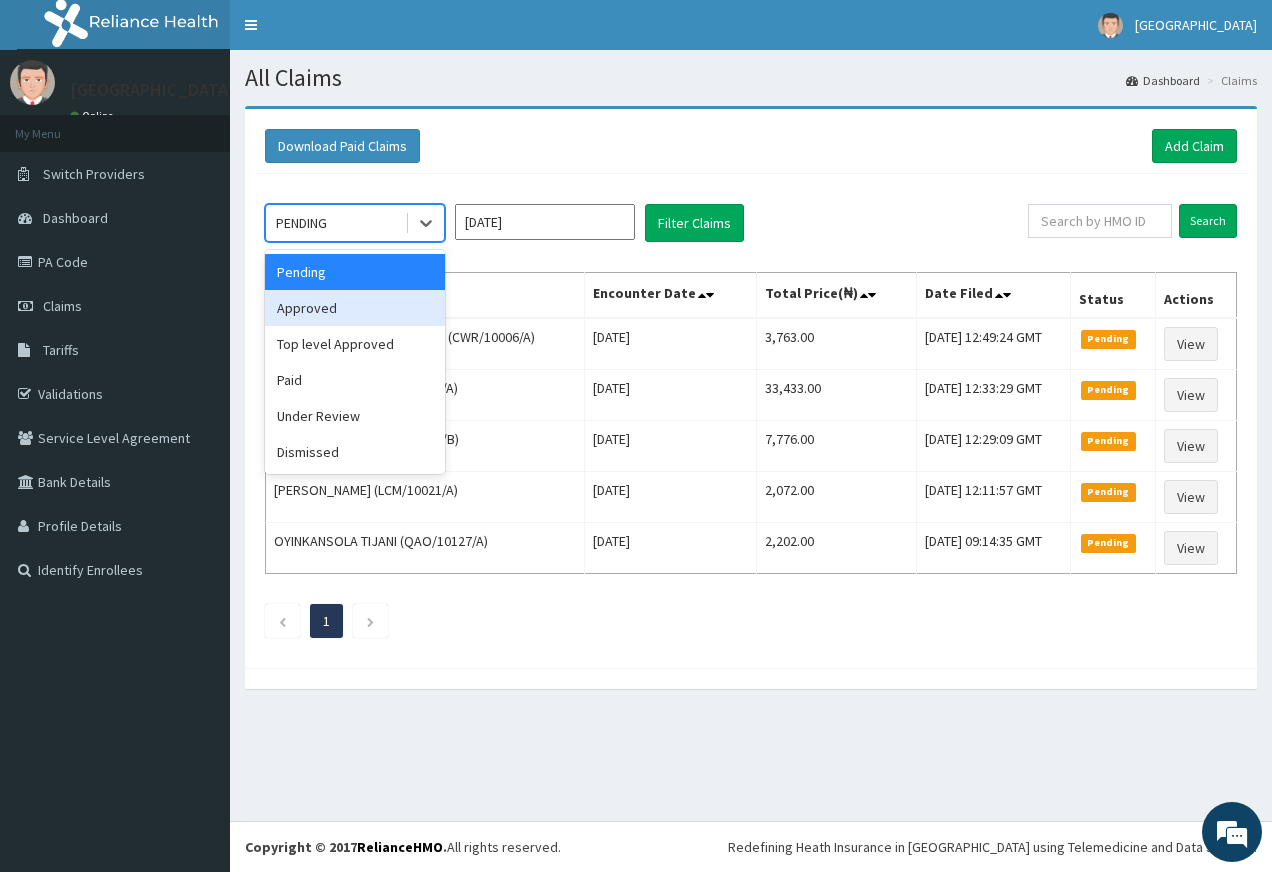 click on "Approved" at bounding box center [355, 308] 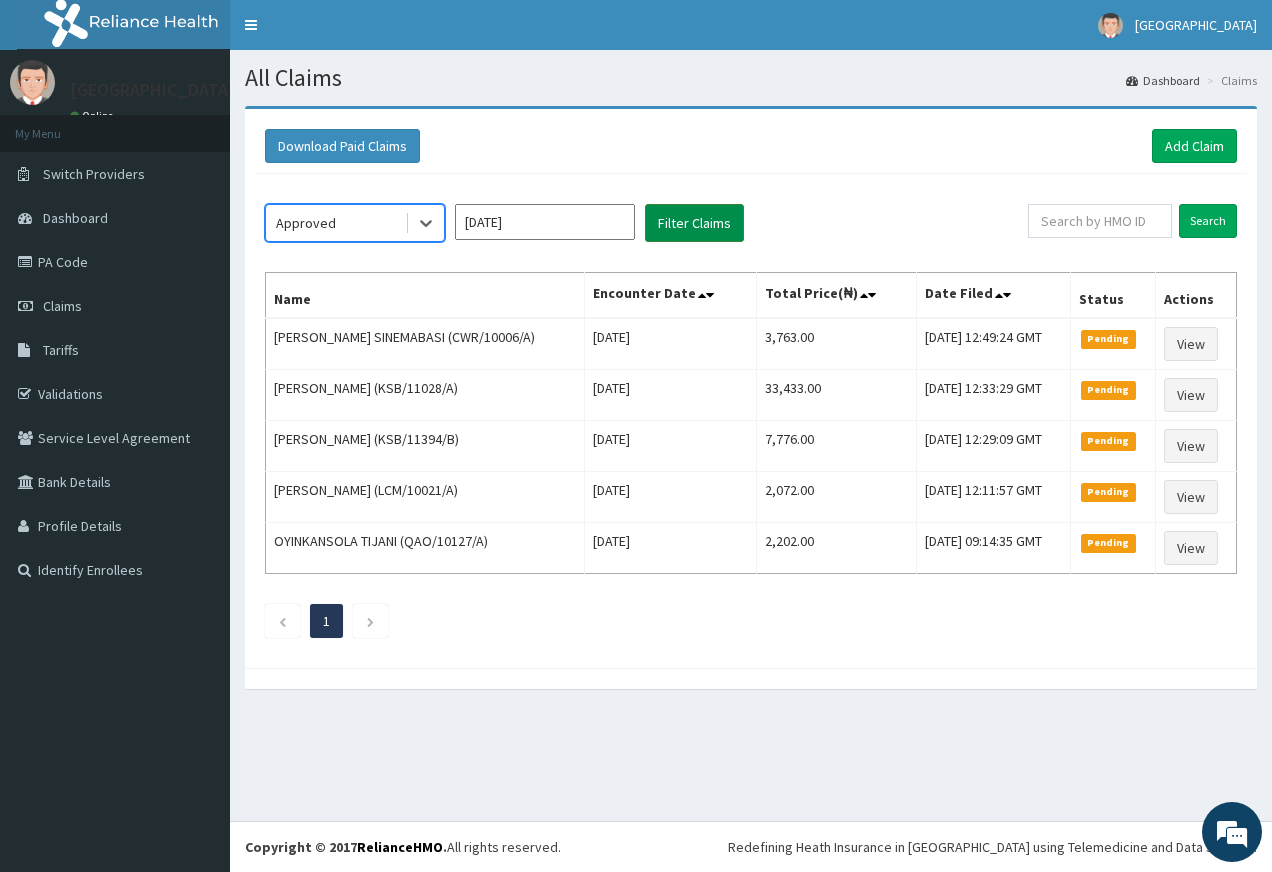 click on "Filter Claims" at bounding box center (694, 223) 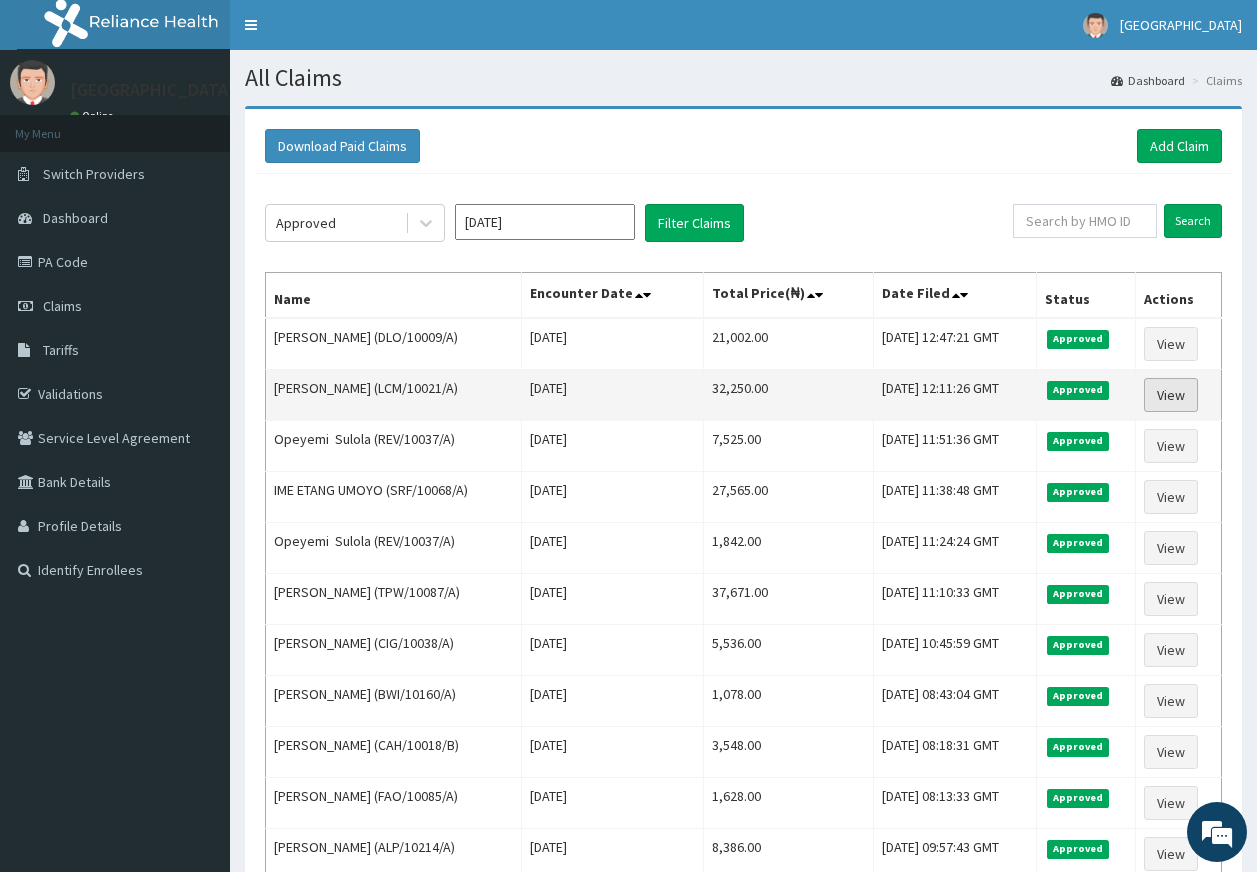 click on "View" at bounding box center (1171, 395) 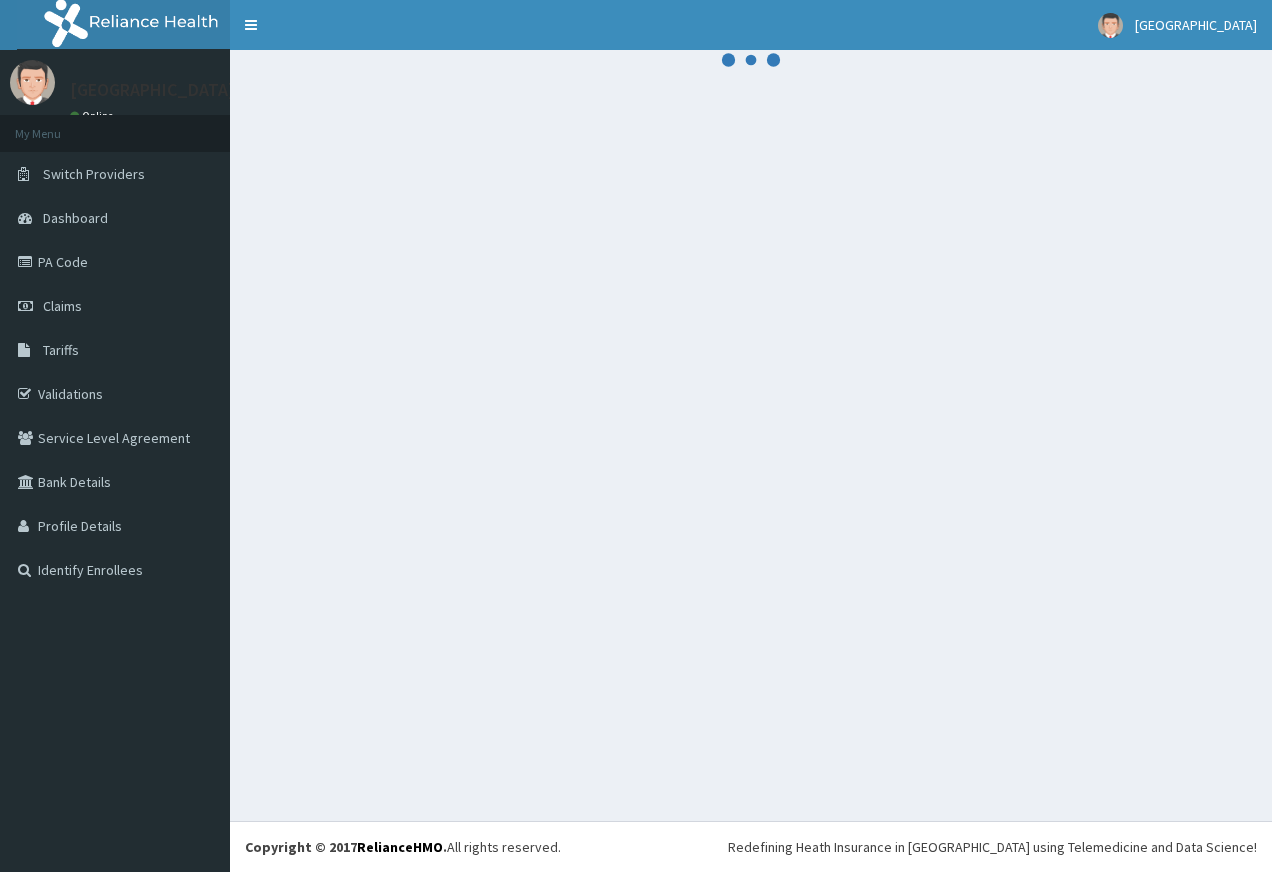 scroll, scrollTop: 0, scrollLeft: 0, axis: both 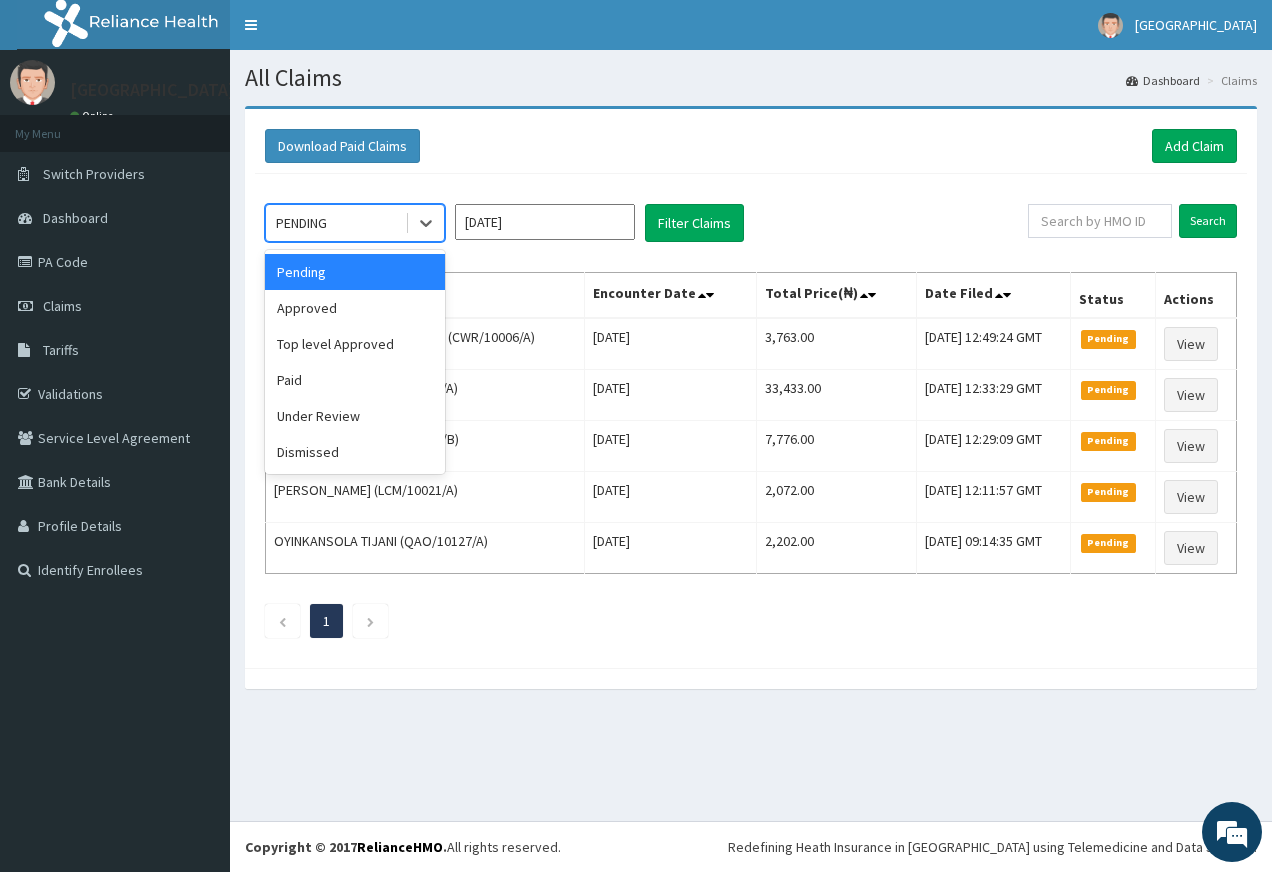 click at bounding box center (424, 223) 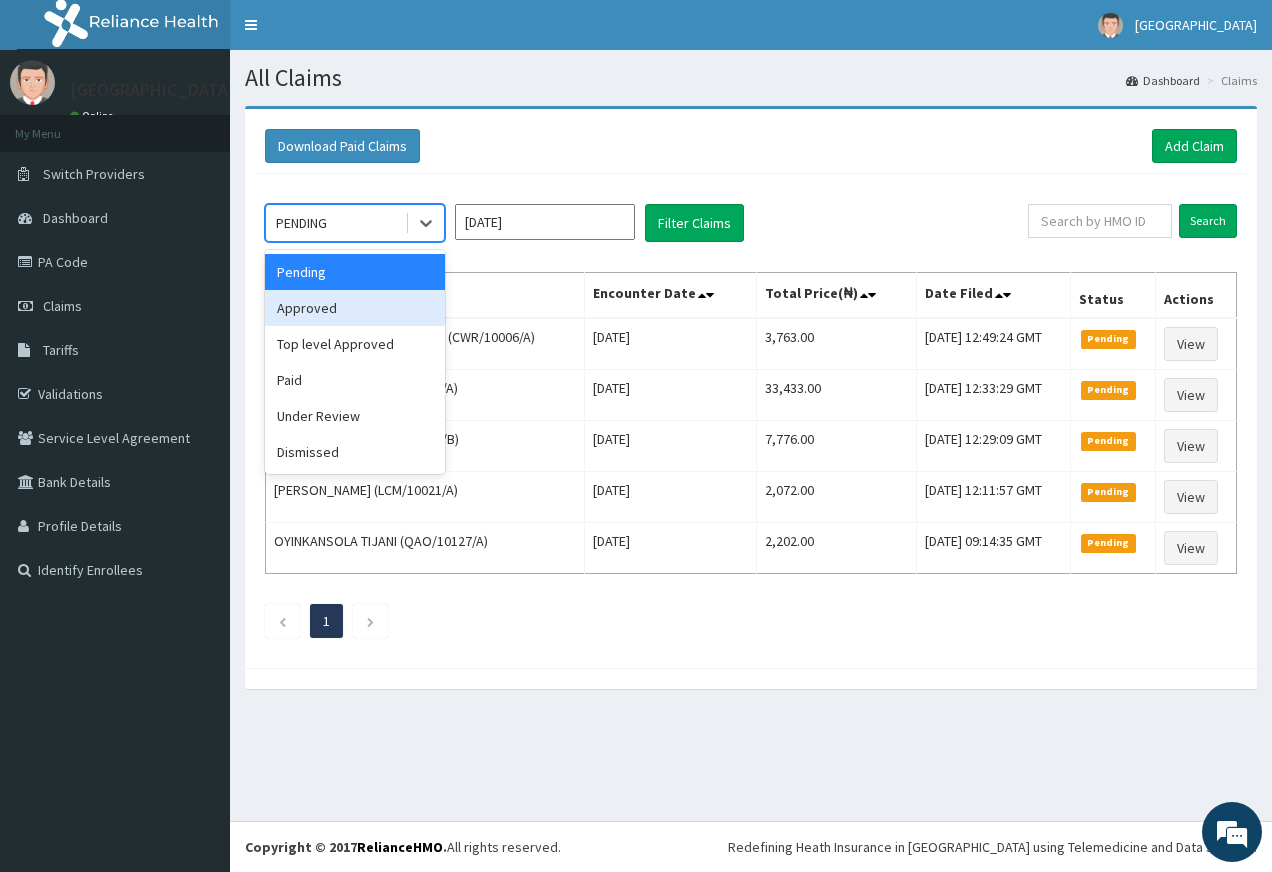 drag, startPoint x: 373, startPoint y: 302, endPoint x: 418, endPoint y: 276, distance: 51.971146 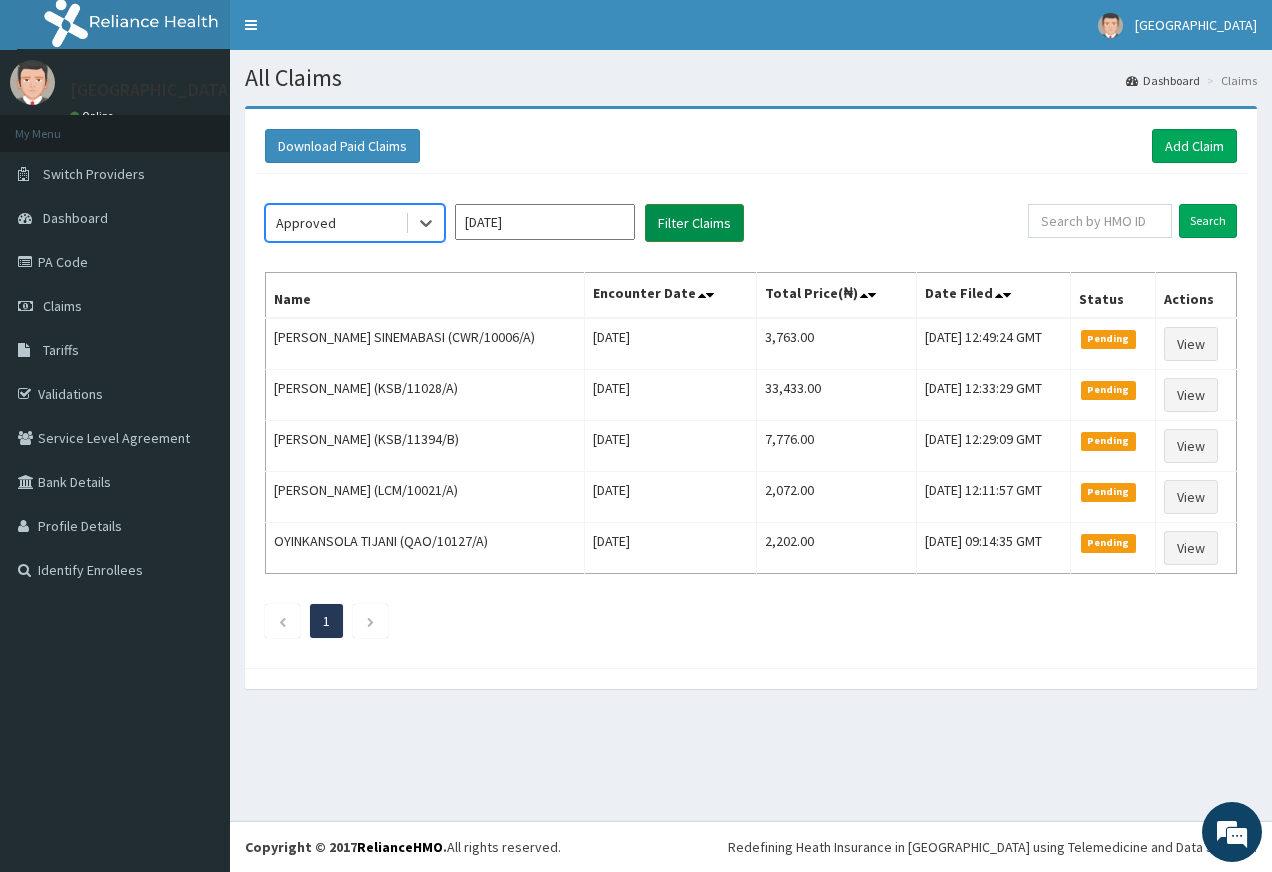 click on "Filter Claims" at bounding box center [694, 223] 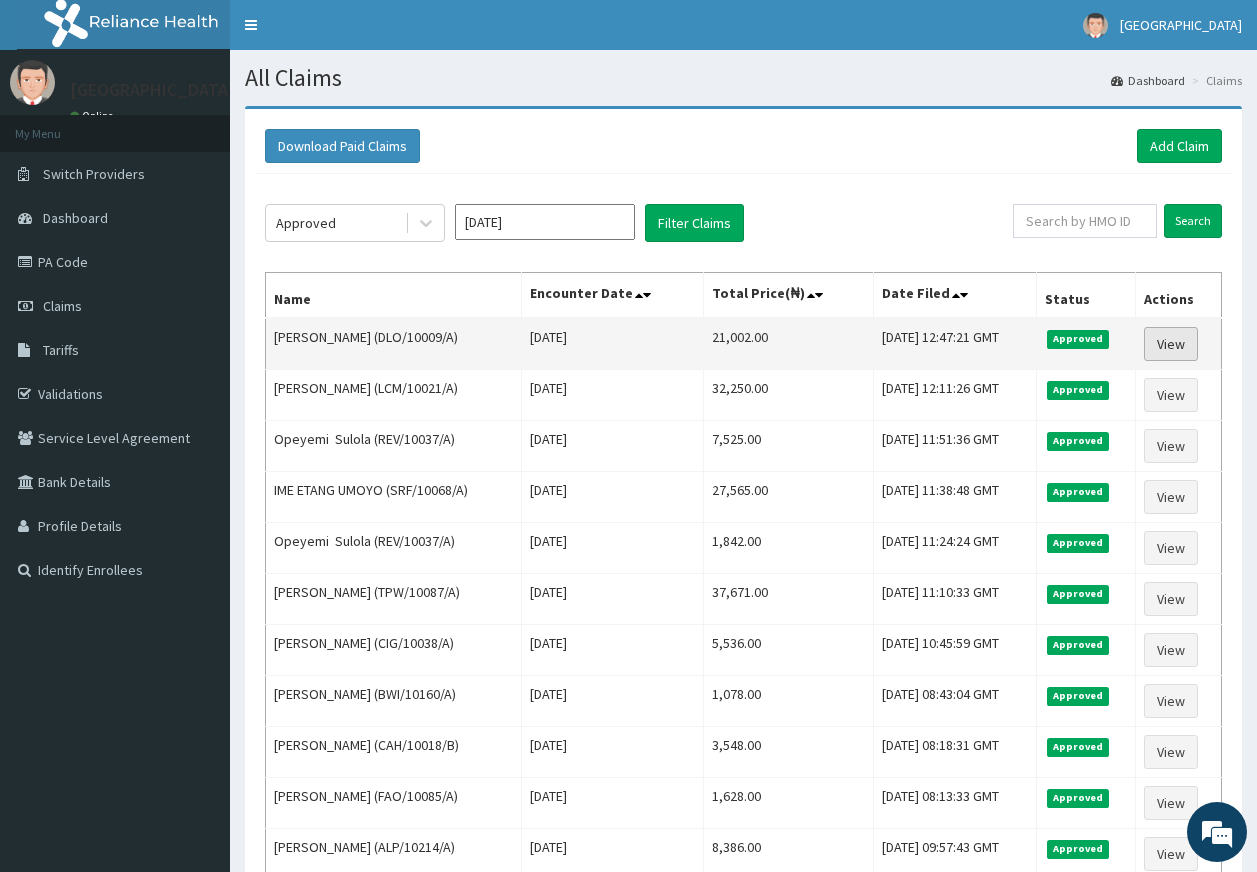 click on "View" at bounding box center [1171, 344] 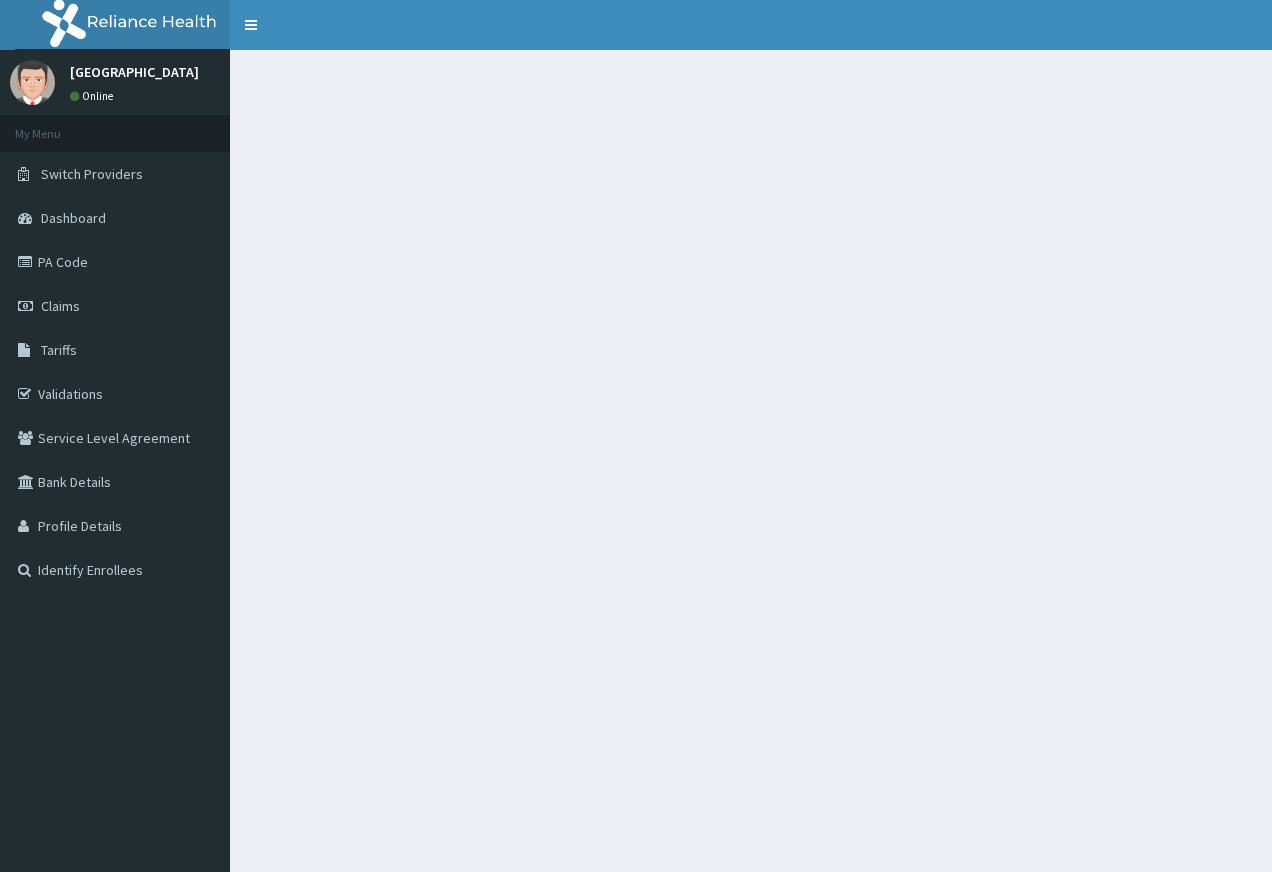 scroll, scrollTop: 0, scrollLeft: 0, axis: both 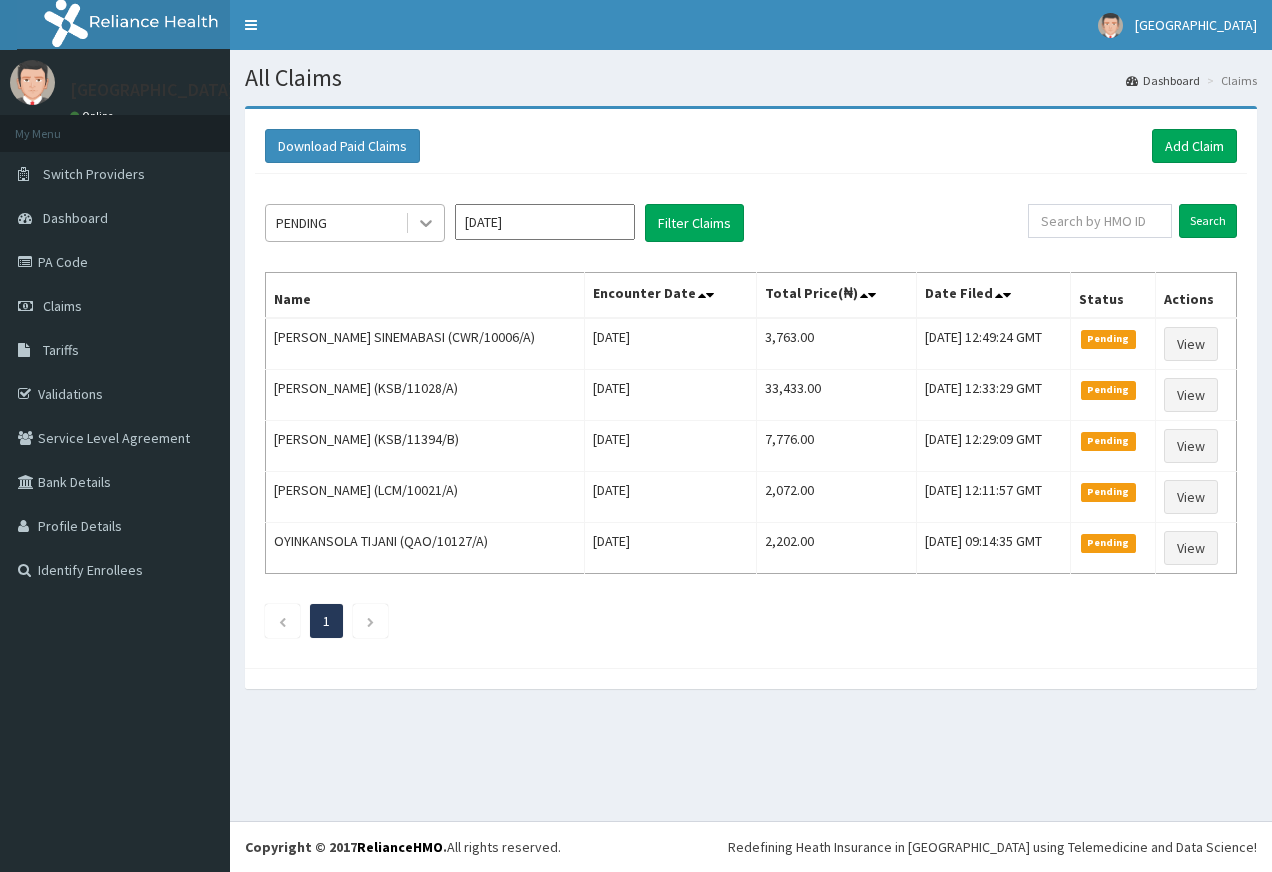 drag, startPoint x: 0, startPoint y: 0, endPoint x: 418, endPoint y: 223, distance: 473.7647 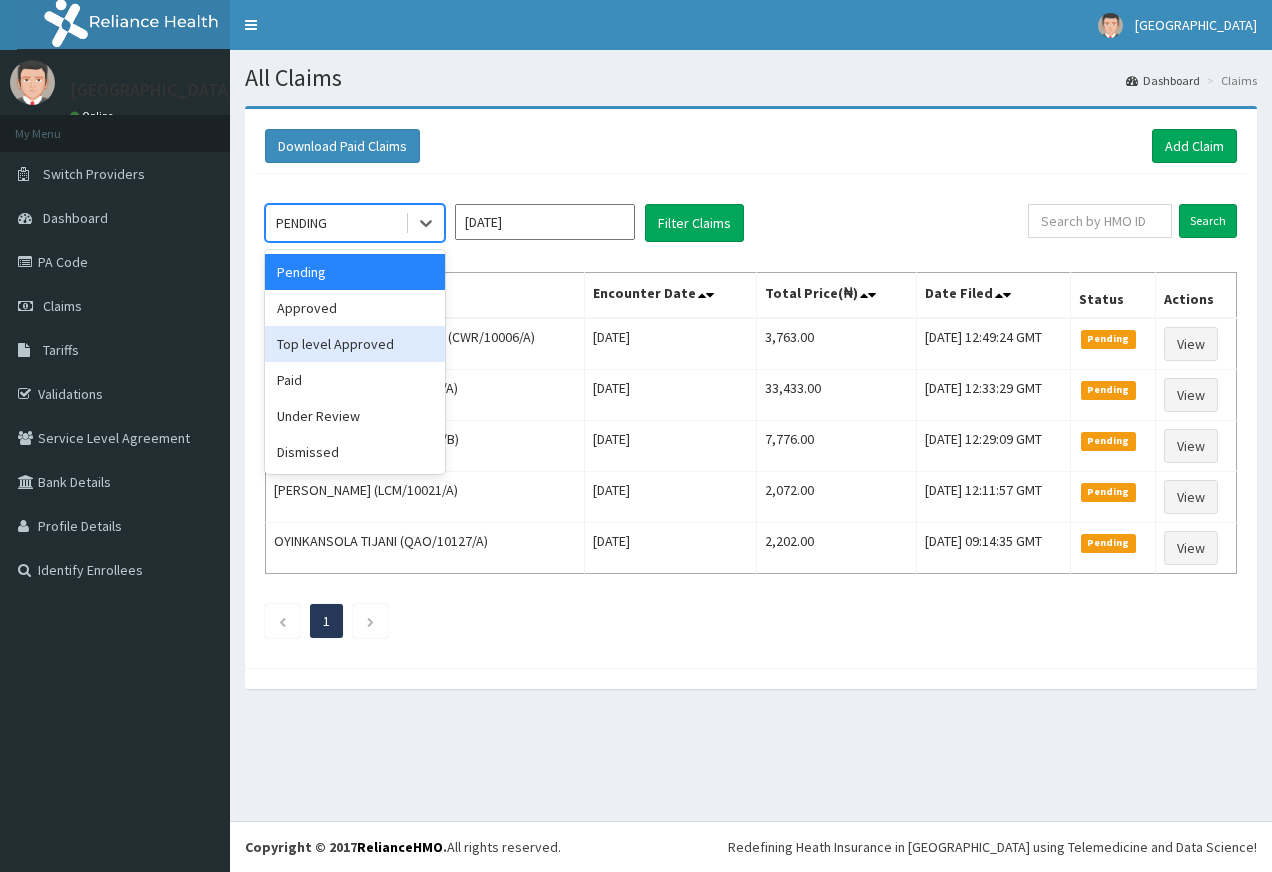click on "Top level Approved" at bounding box center [355, 344] 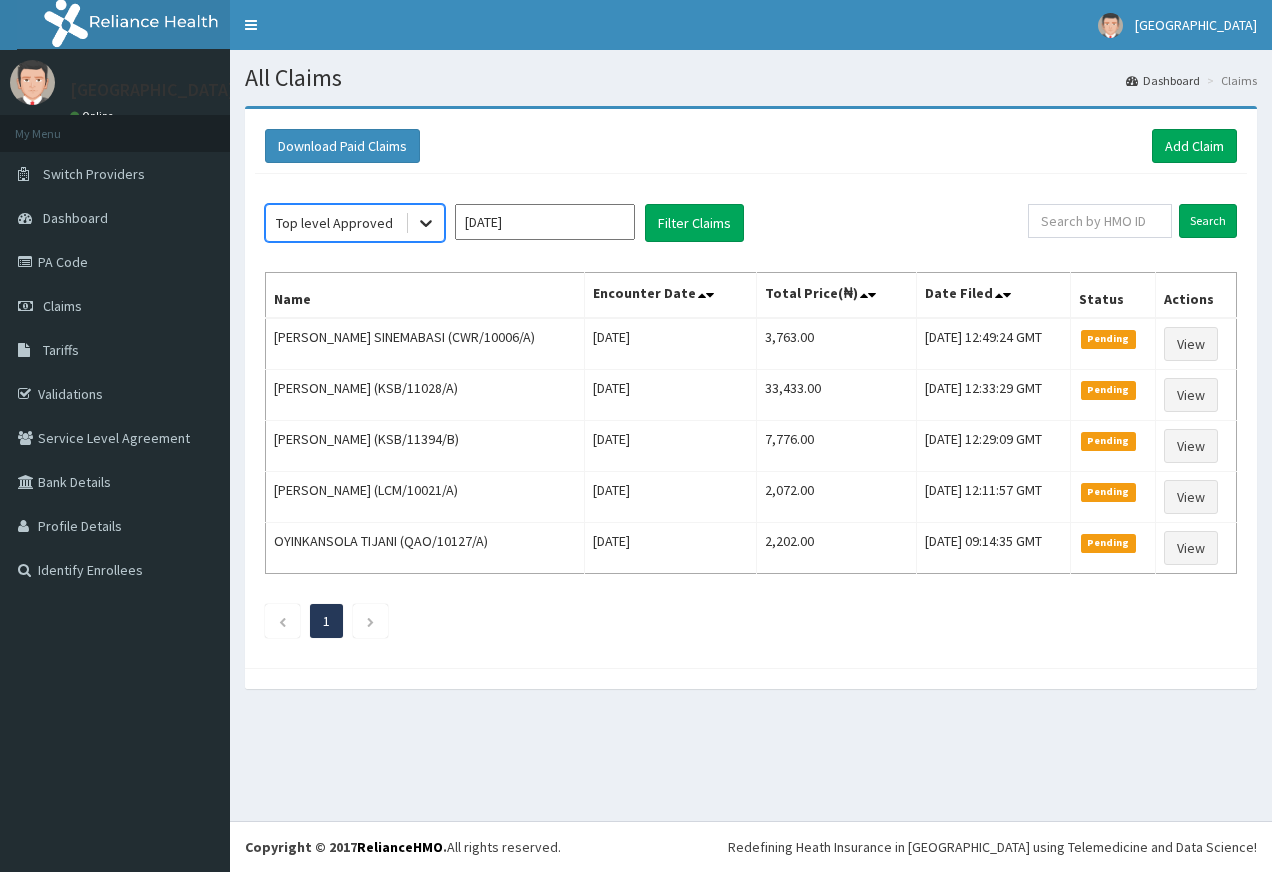 click 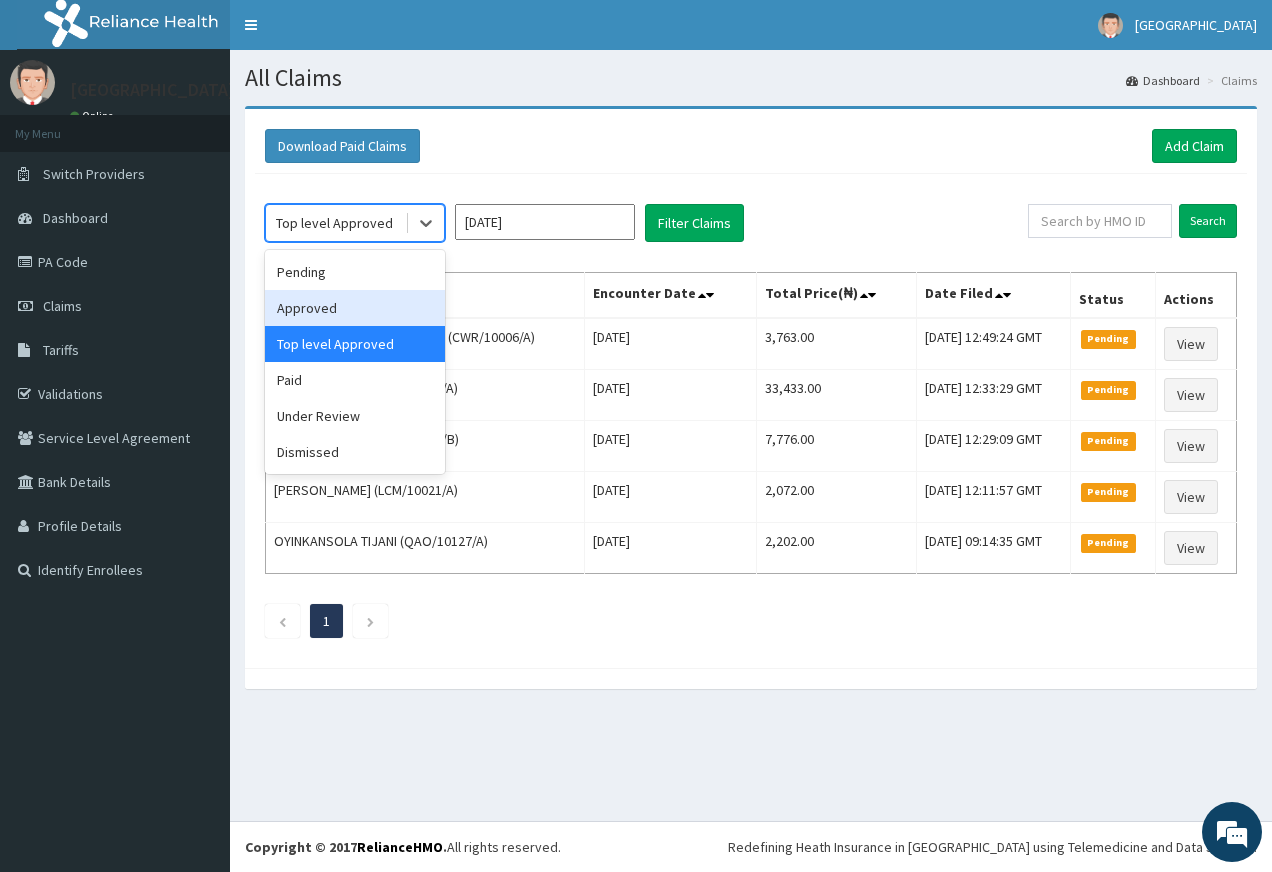 click on "Approved" at bounding box center (355, 308) 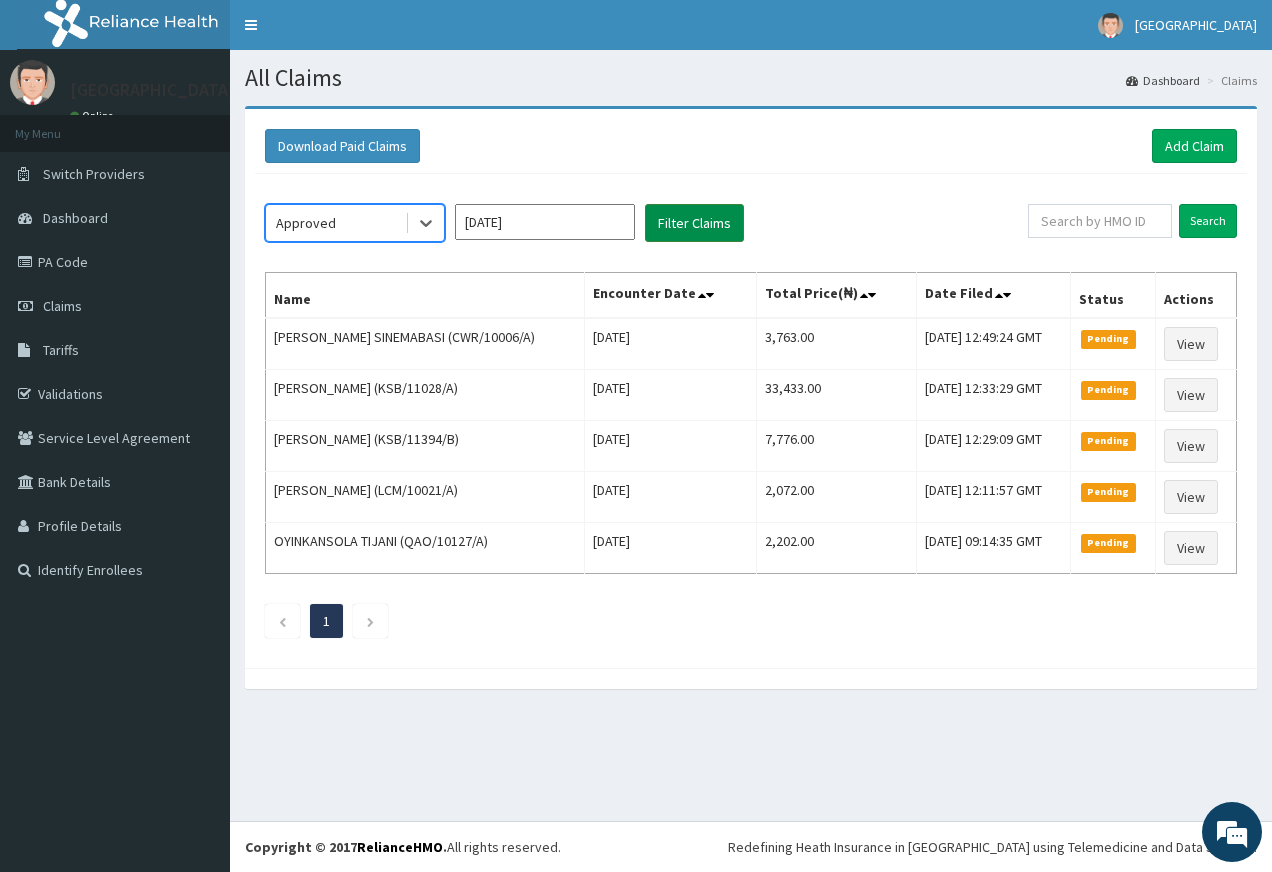 click on "Filter Claims" at bounding box center [694, 223] 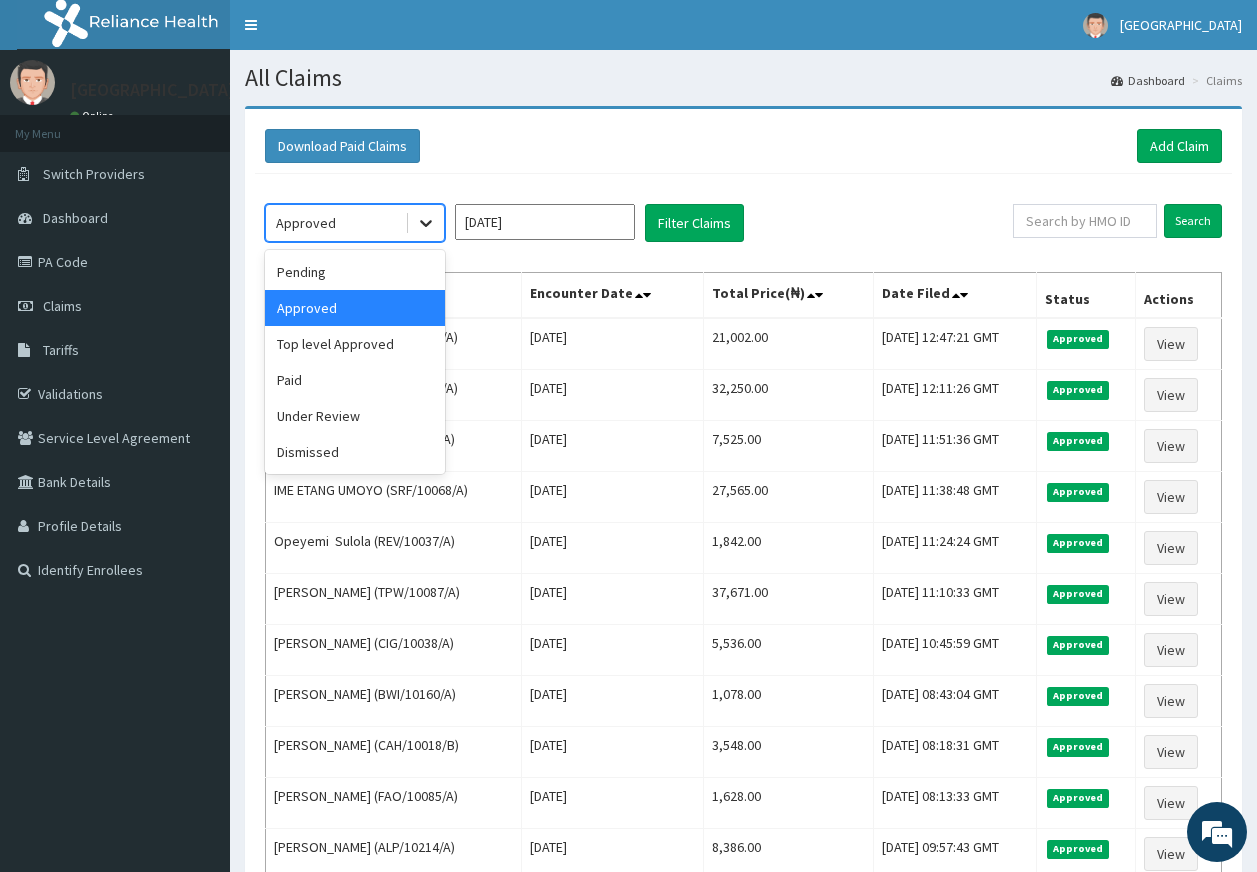 click at bounding box center [426, 223] 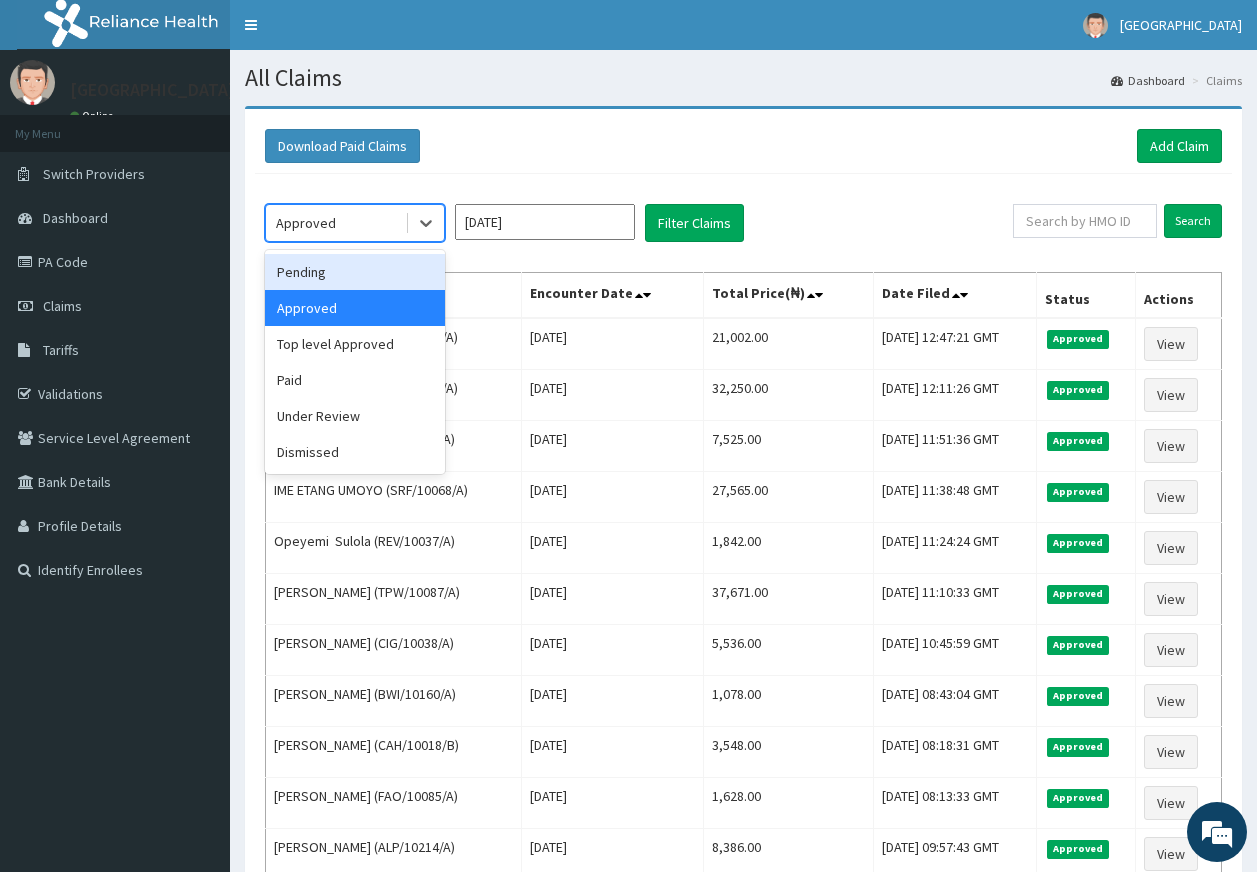 click on "Pending" at bounding box center [355, 272] 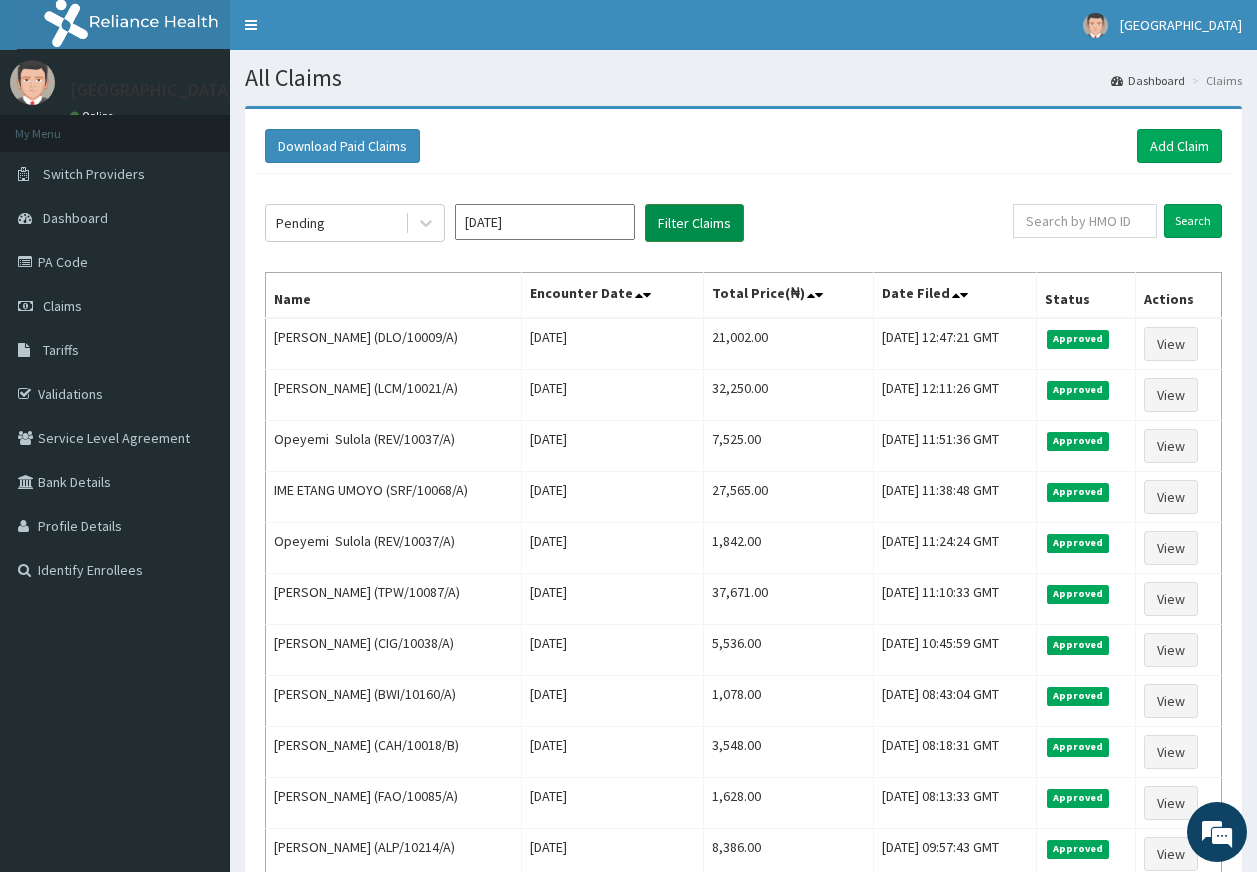 click on "Filter Claims" at bounding box center (694, 223) 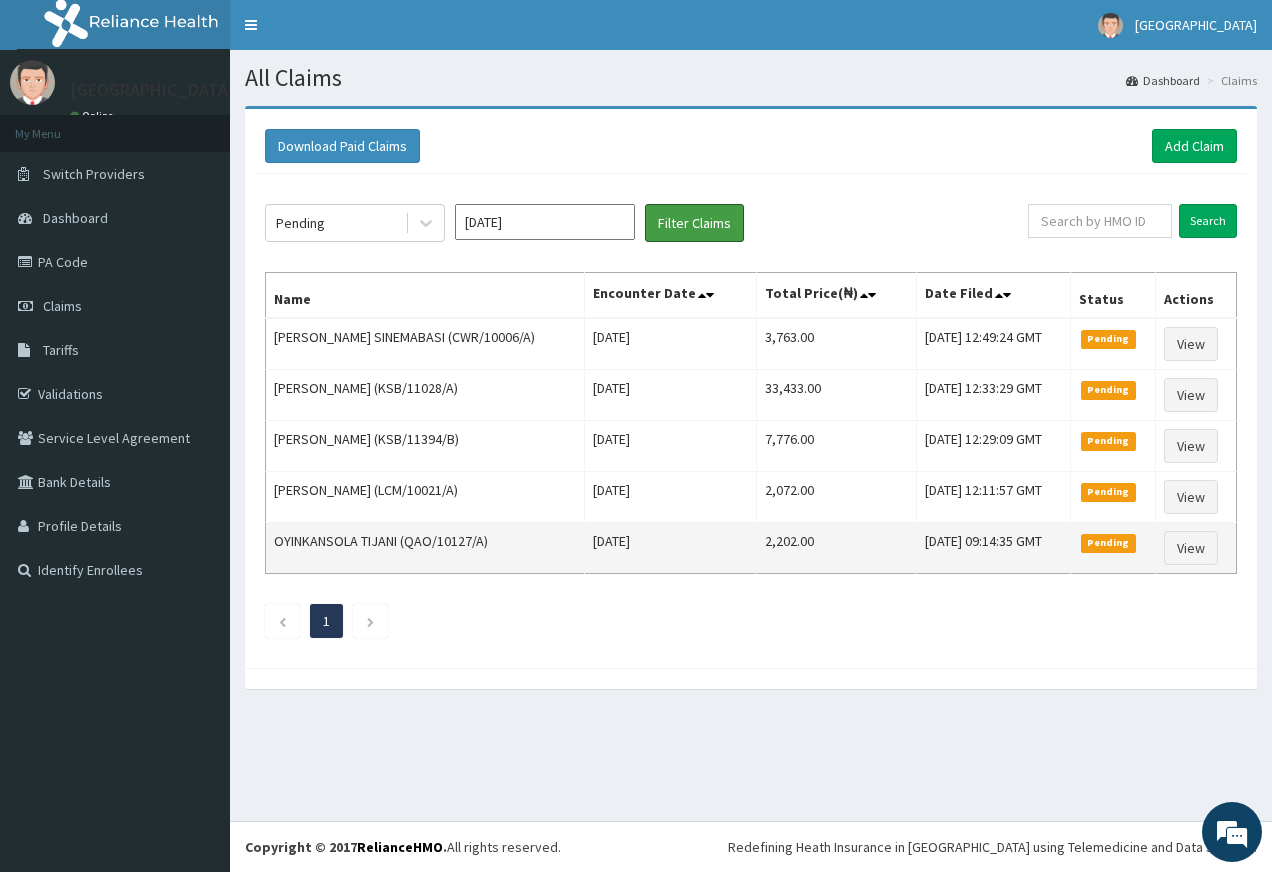 scroll, scrollTop: 0, scrollLeft: 0, axis: both 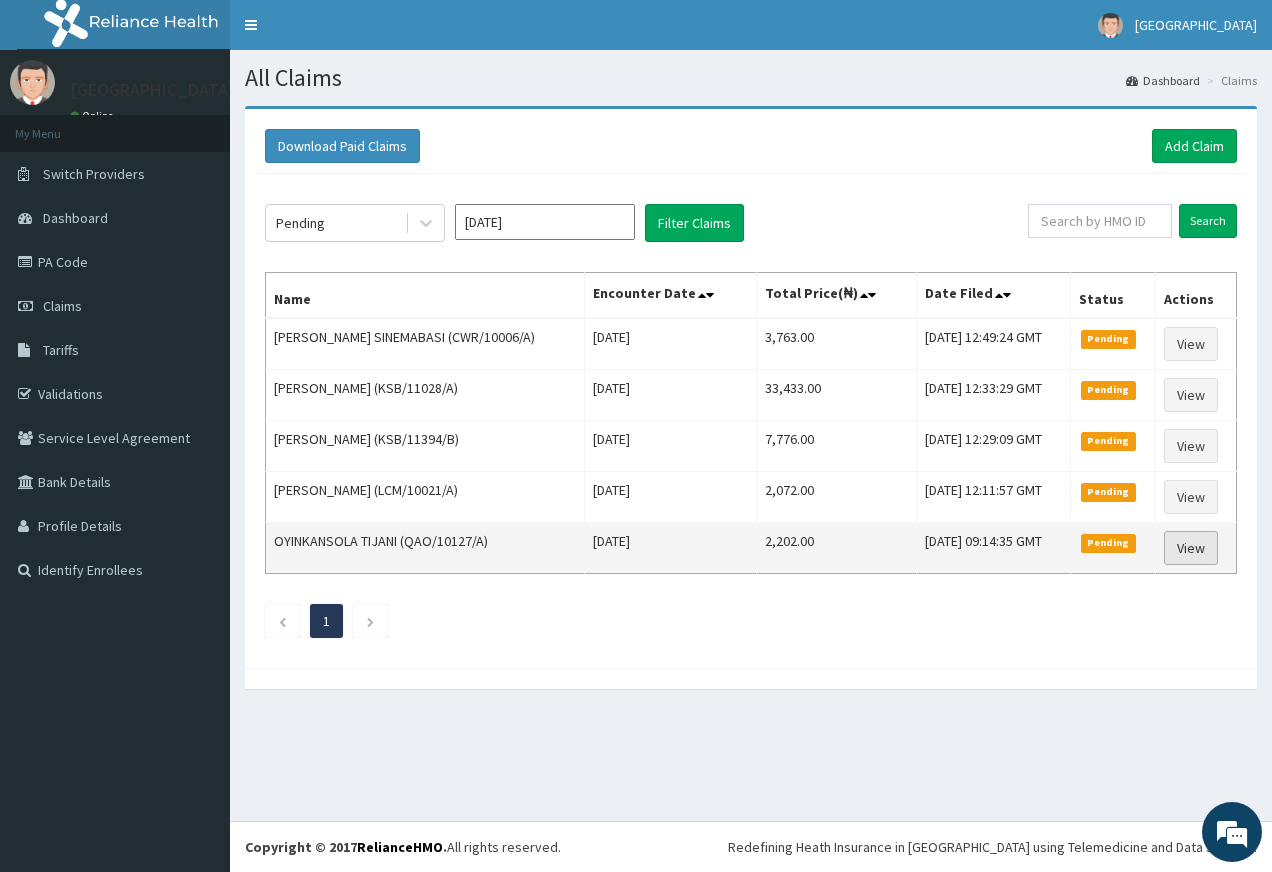 click on "View" at bounding box center [1191, 548] 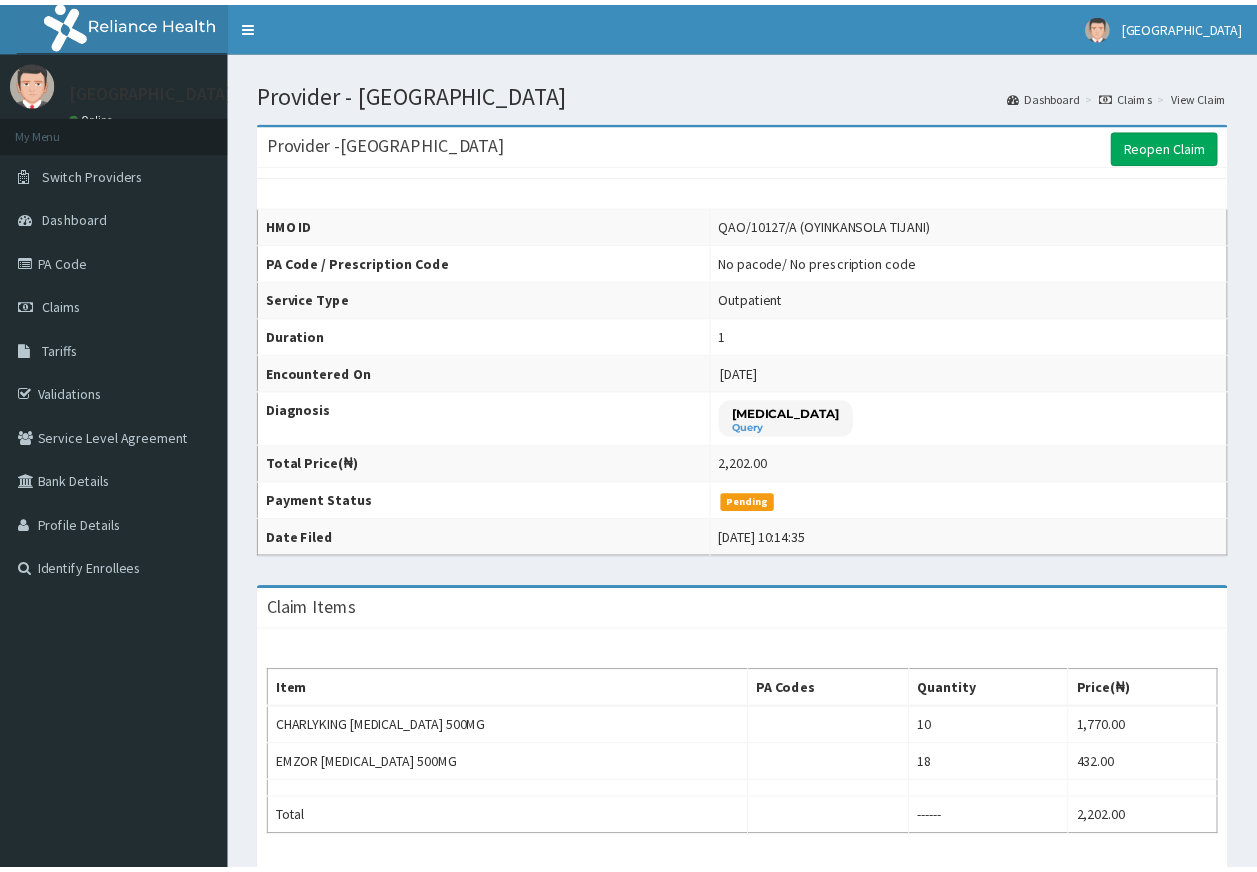 scroll, scrollTop: 0, scrollLeft: 0, axis: both 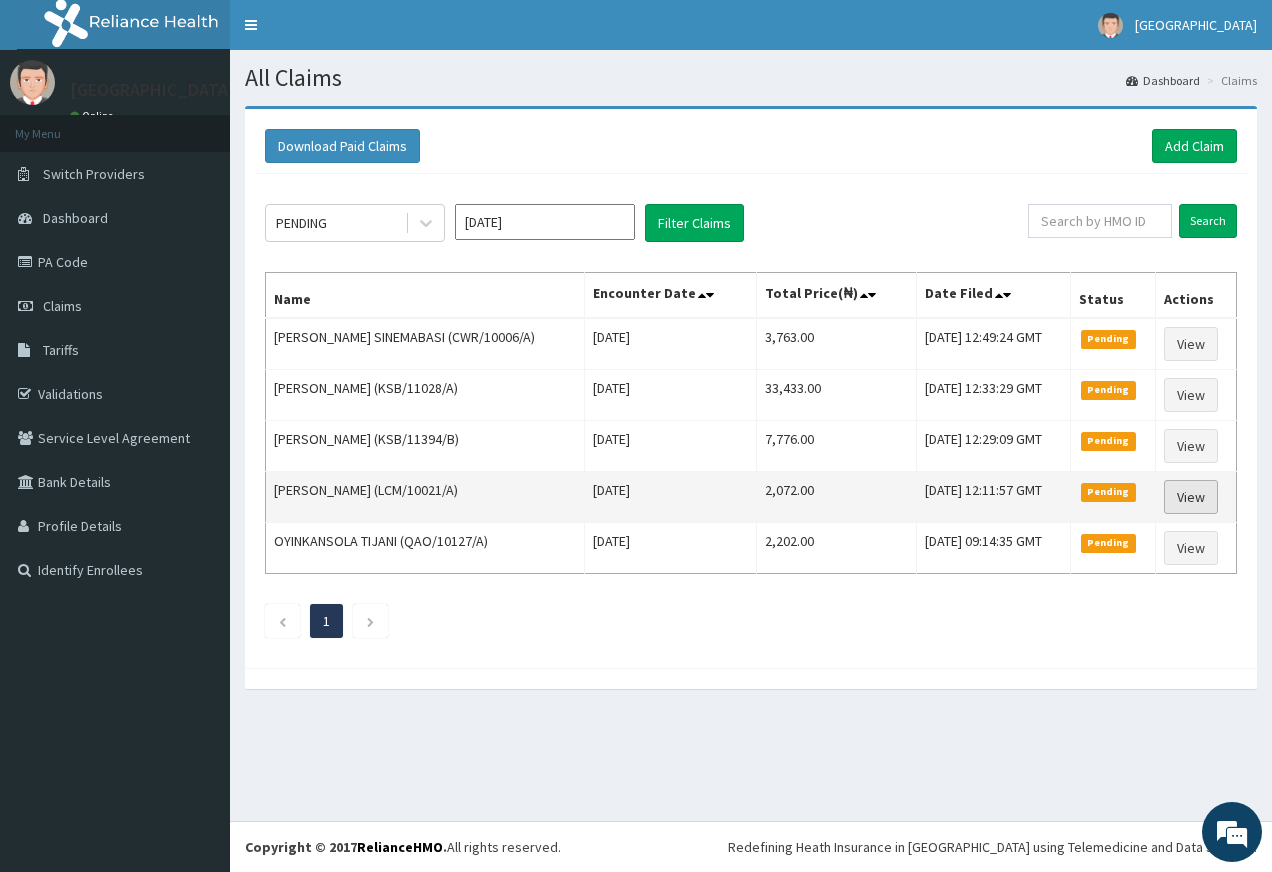 click on "View" at bounding box center [1191, 497] 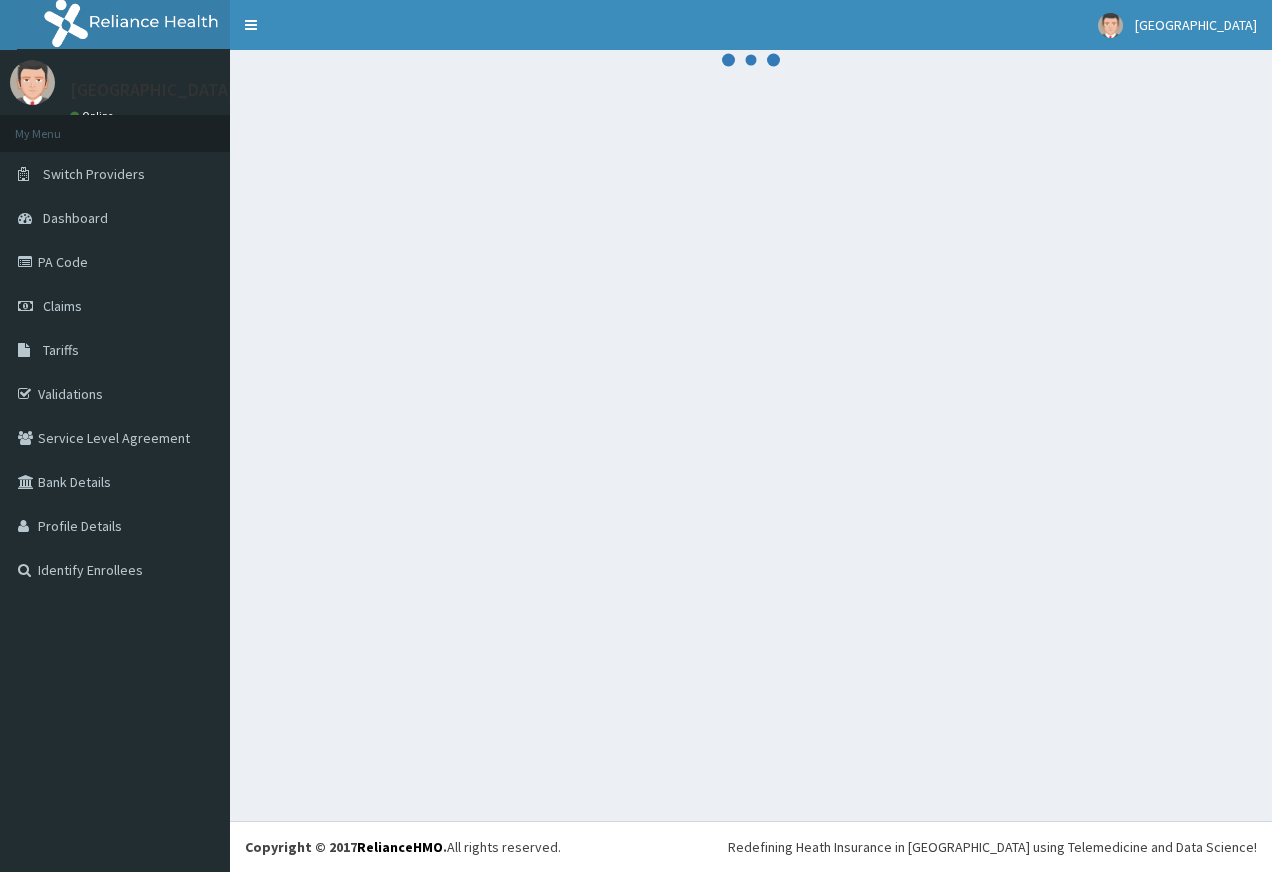 scroll, scrollTop: 0, scrollLeft: 0, axis: both 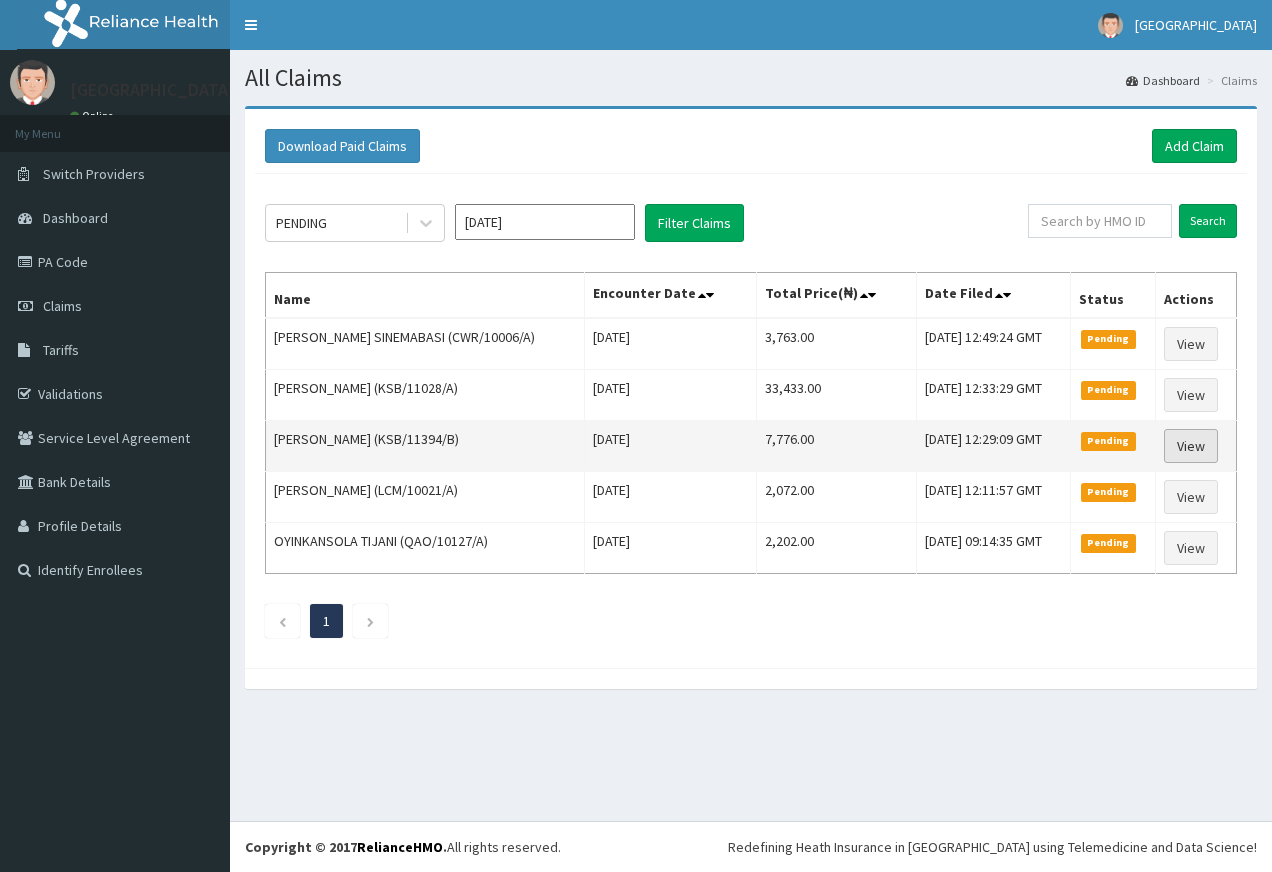 click on "View" at bounding box center (1191, 446) 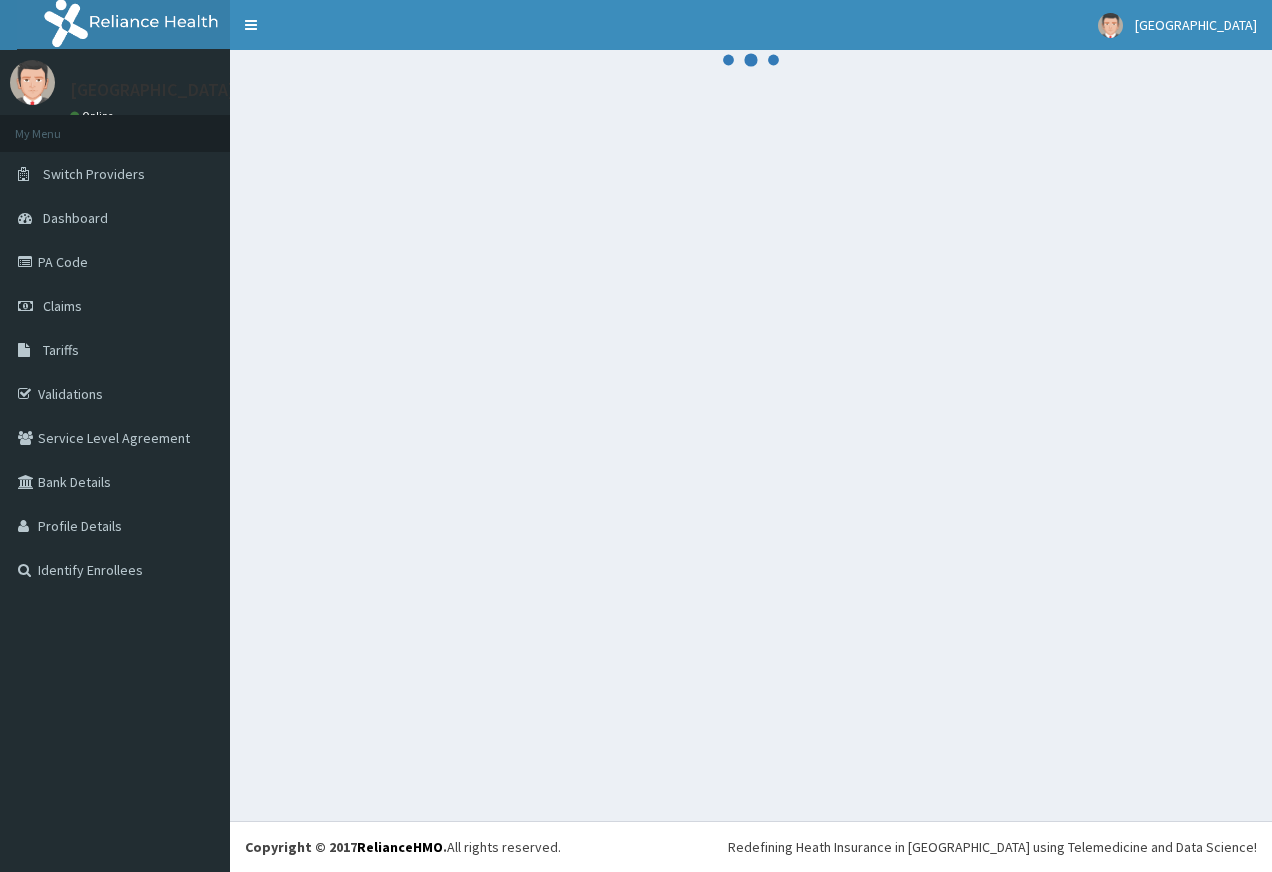 scroll, scrollTop: 0, scrollLeft: 0, axis: both 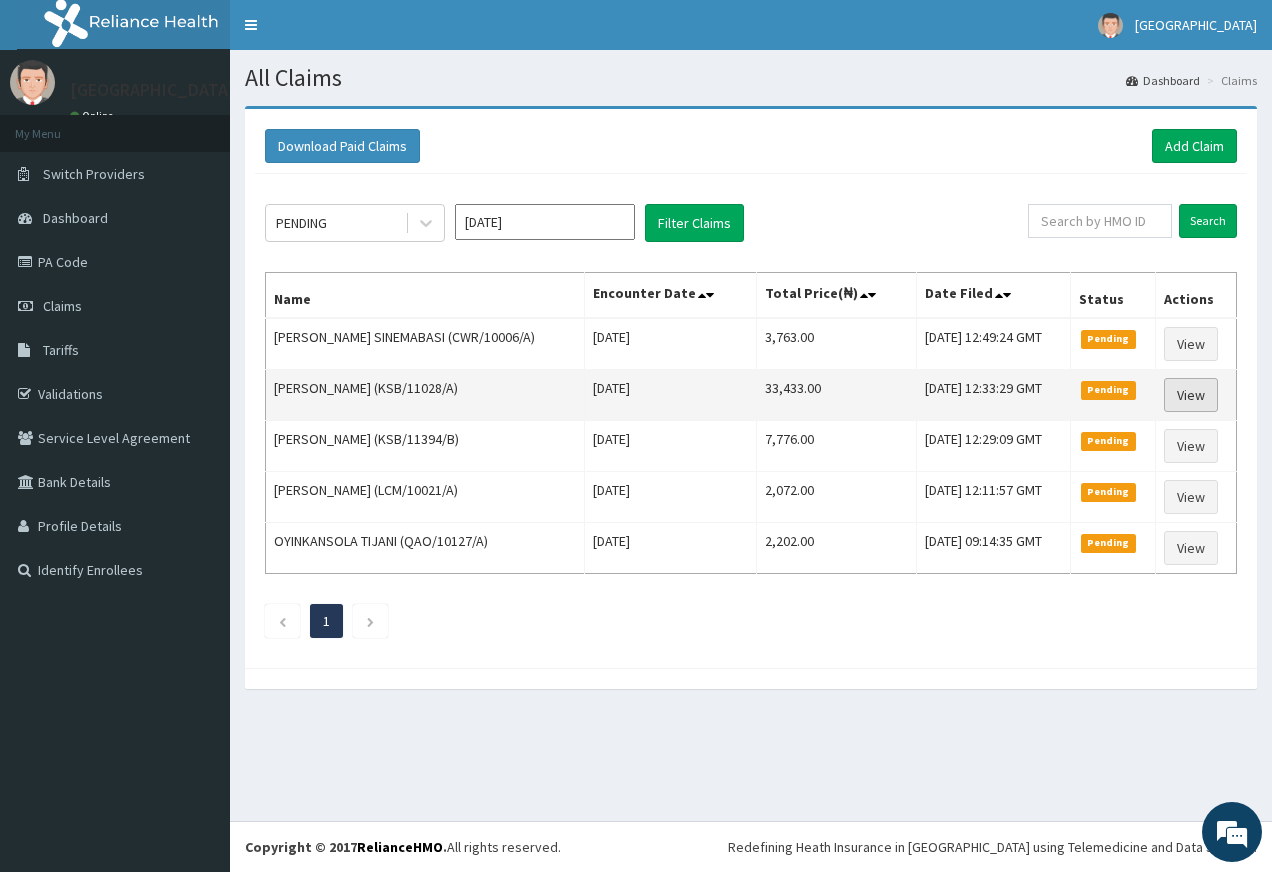 click on "View" at bounding box center (1191, 395) 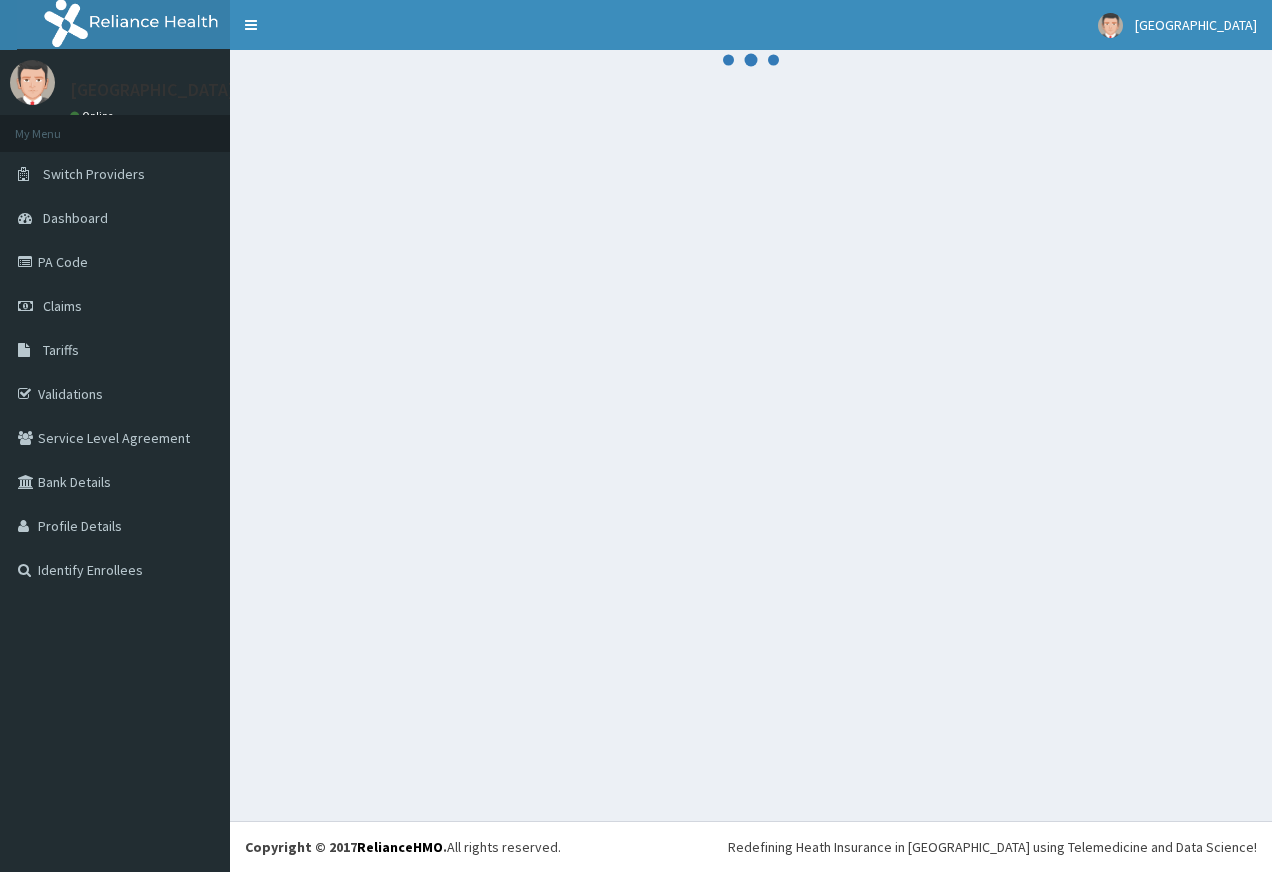 scroll, scrollTop: 0, scrollLeft: 0, axis: both 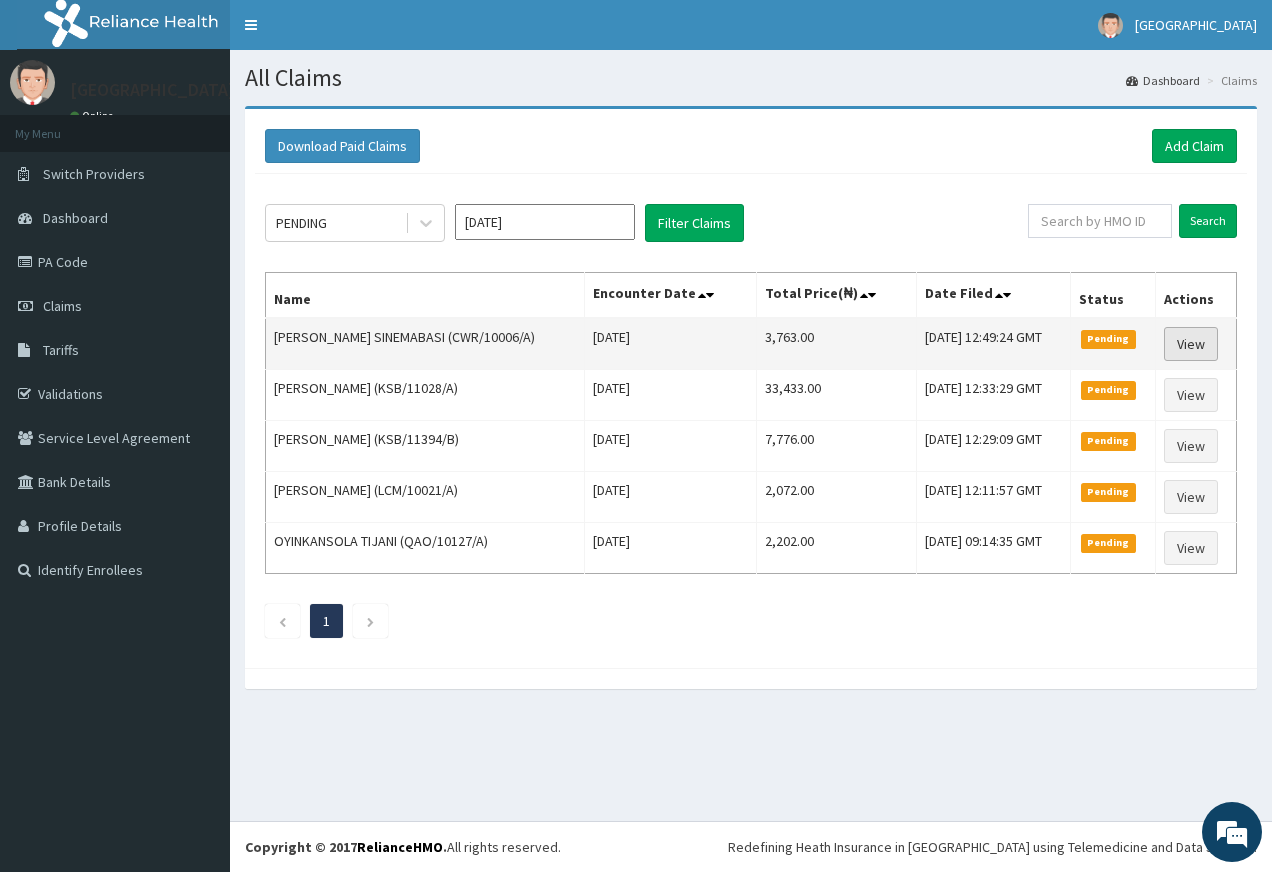 click on "View" at bounding box center (1191, 344) 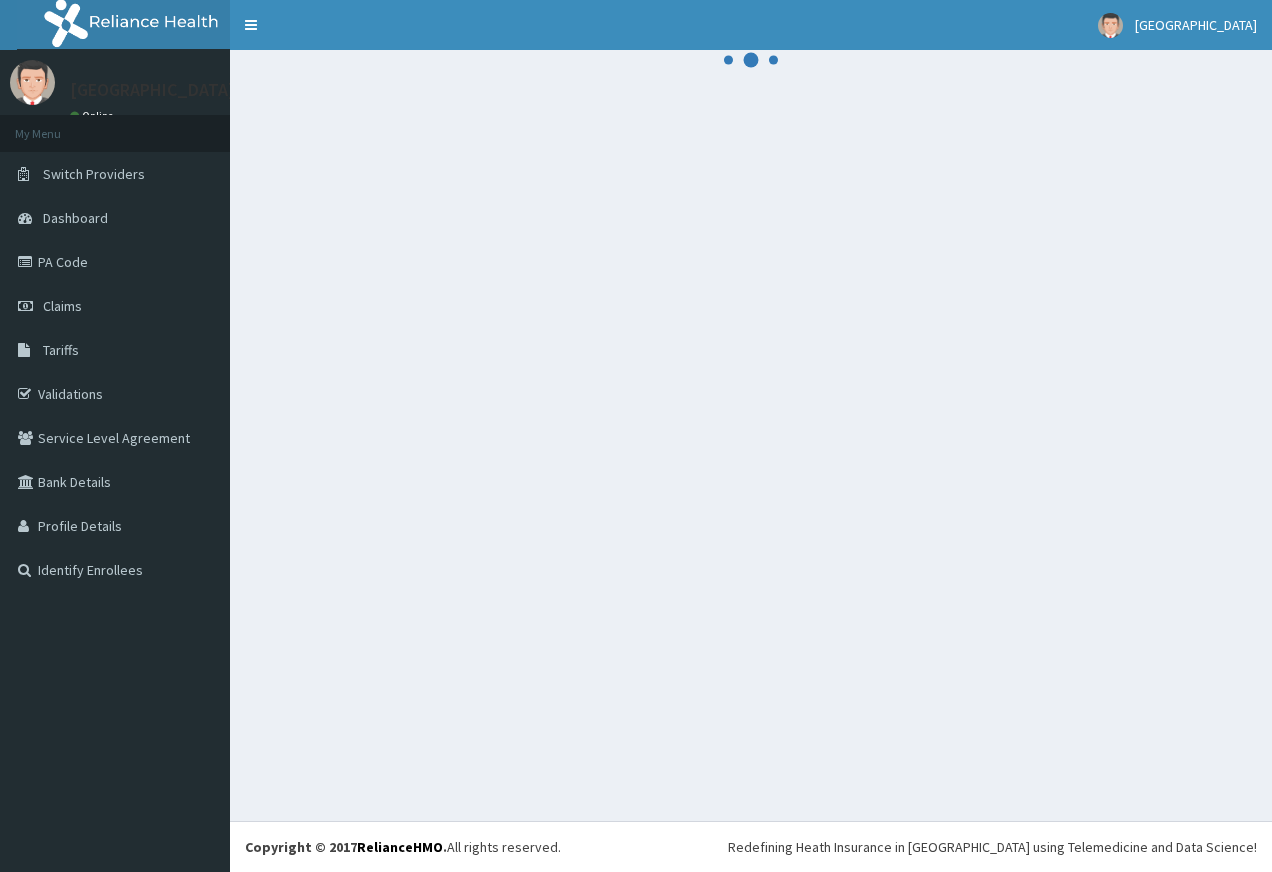 scroll, scrollTop: 0, scrollLeft: 0, axis: both 